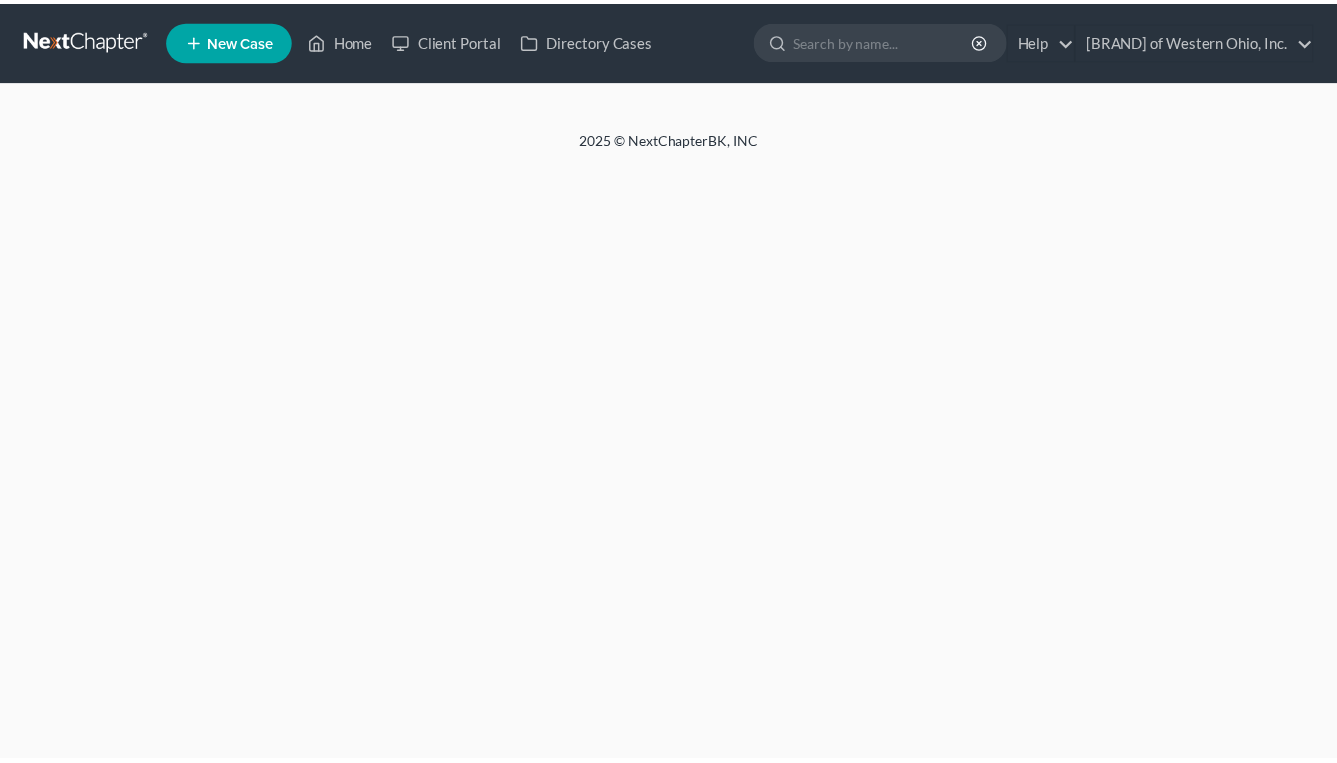 scroll, scrollTop: 0, scrollLeft: 0, axis: both 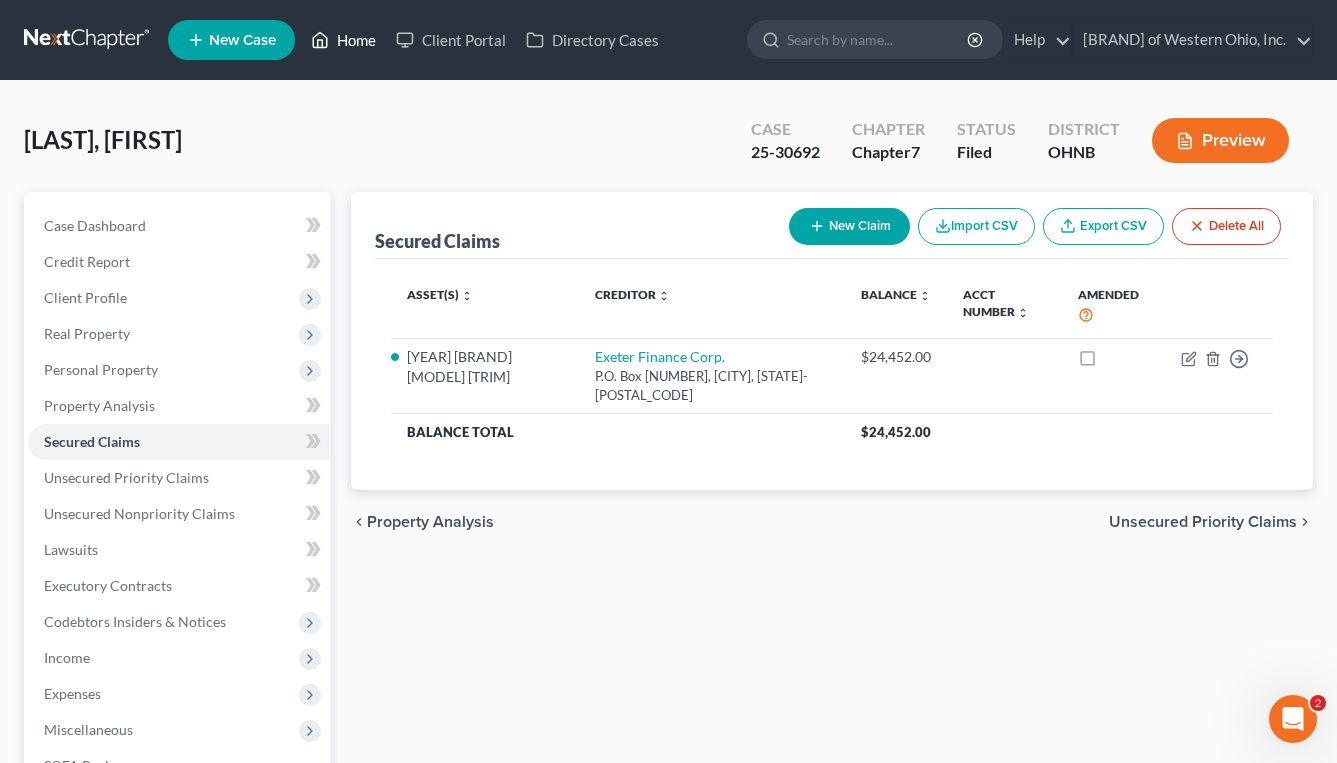 click on "Home" at bounding box center (343, 40) 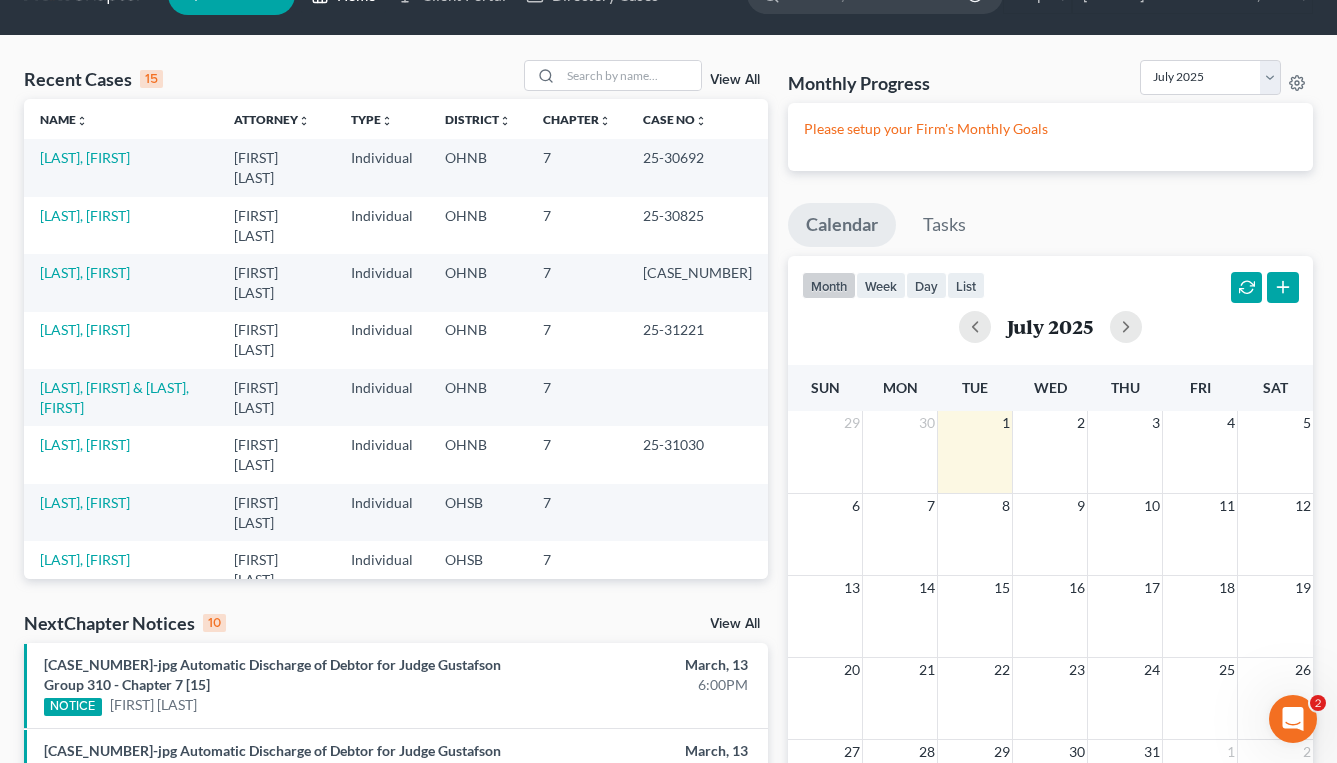 scroll, scrollTop: 0, scrollLeft: 0, axis: both 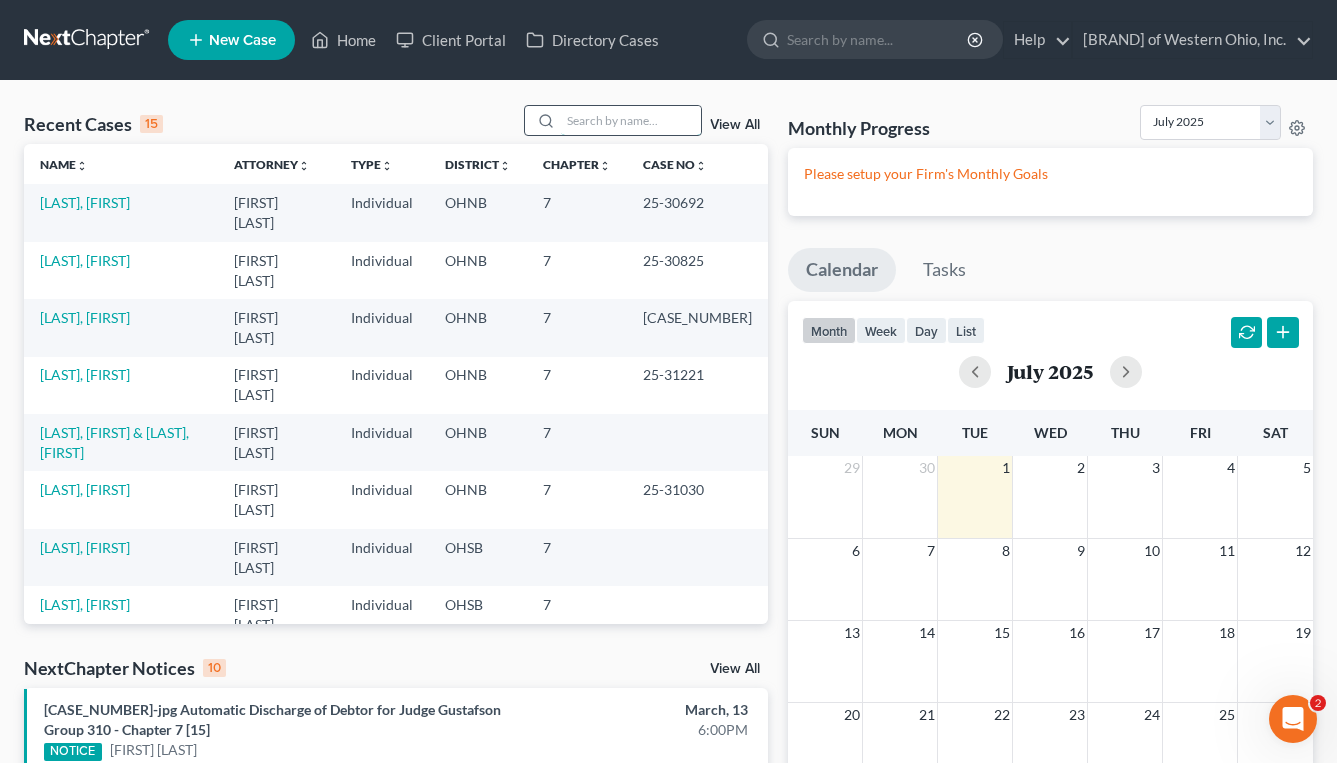 click at bounding box center [631, 120] 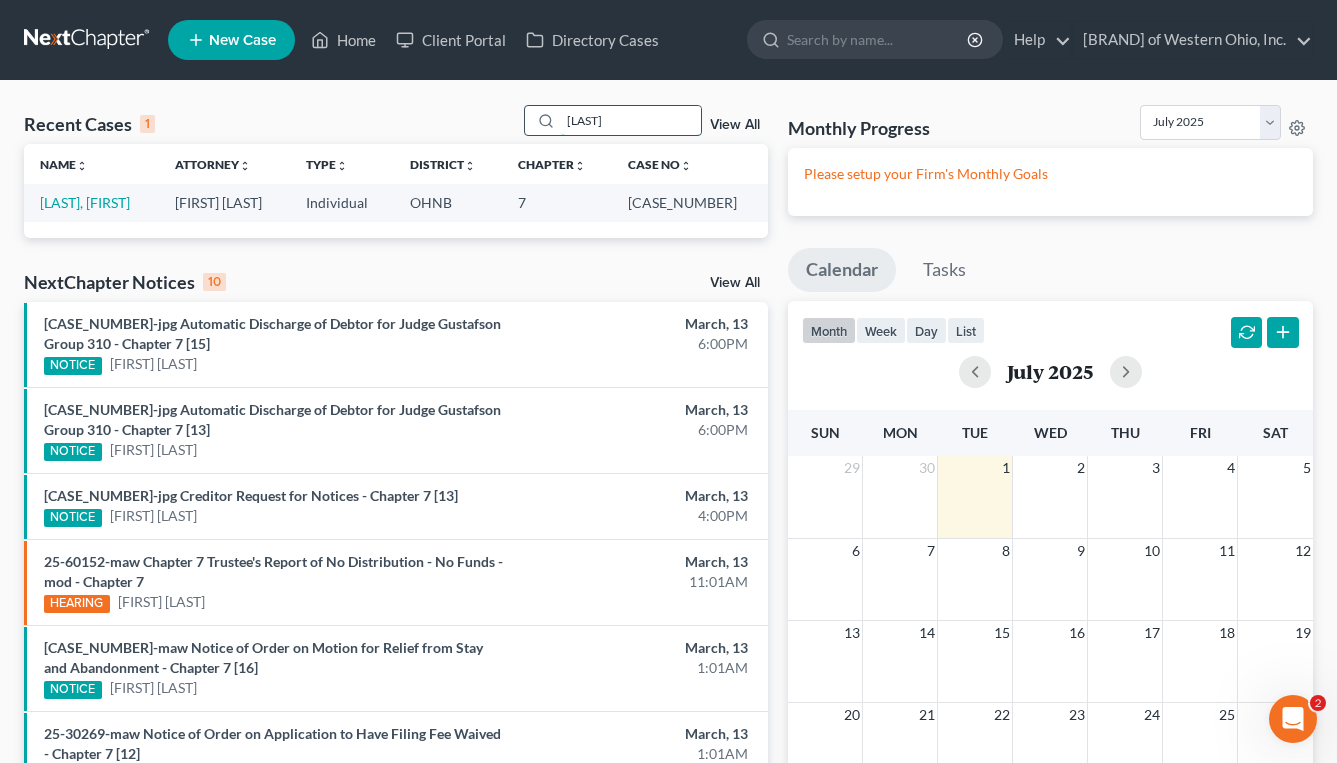 type on "[LAST]" 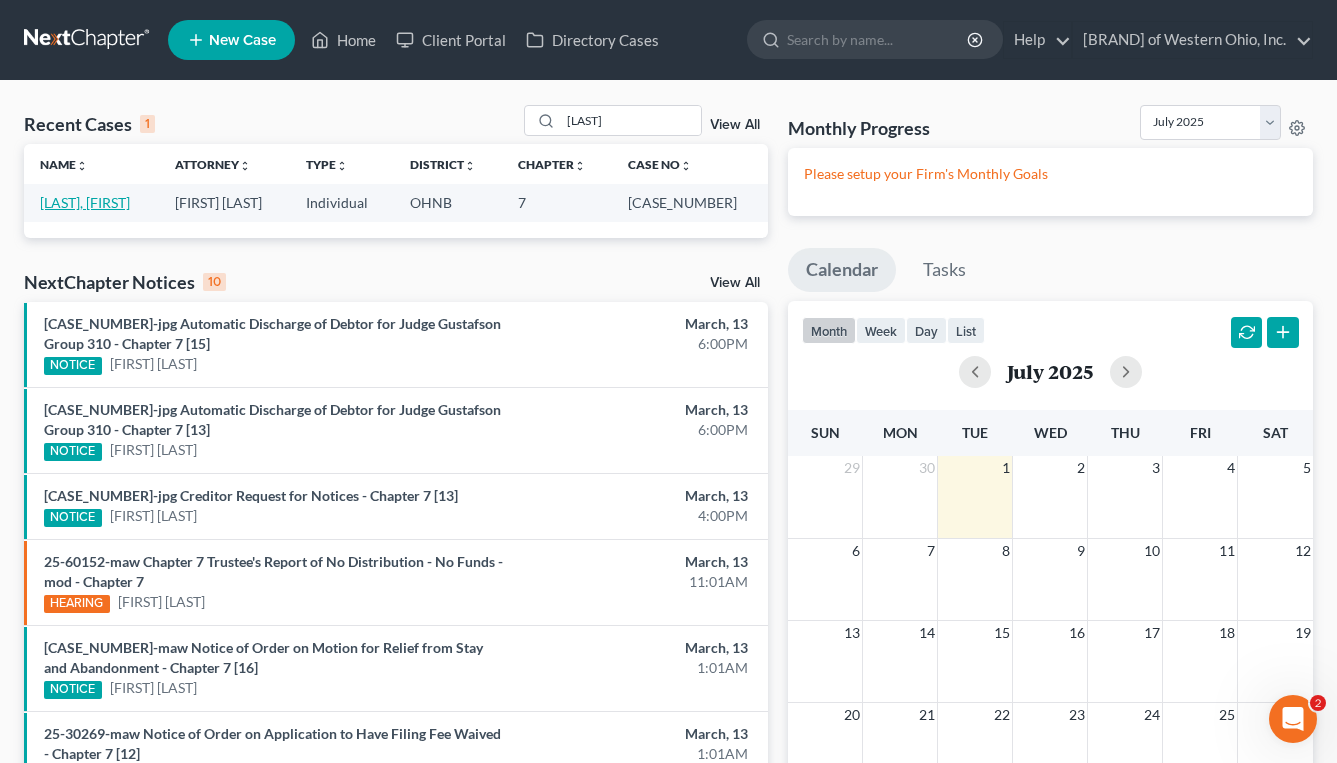 click on "[LAST], [FIRST]" at bounding box center [85, 202] 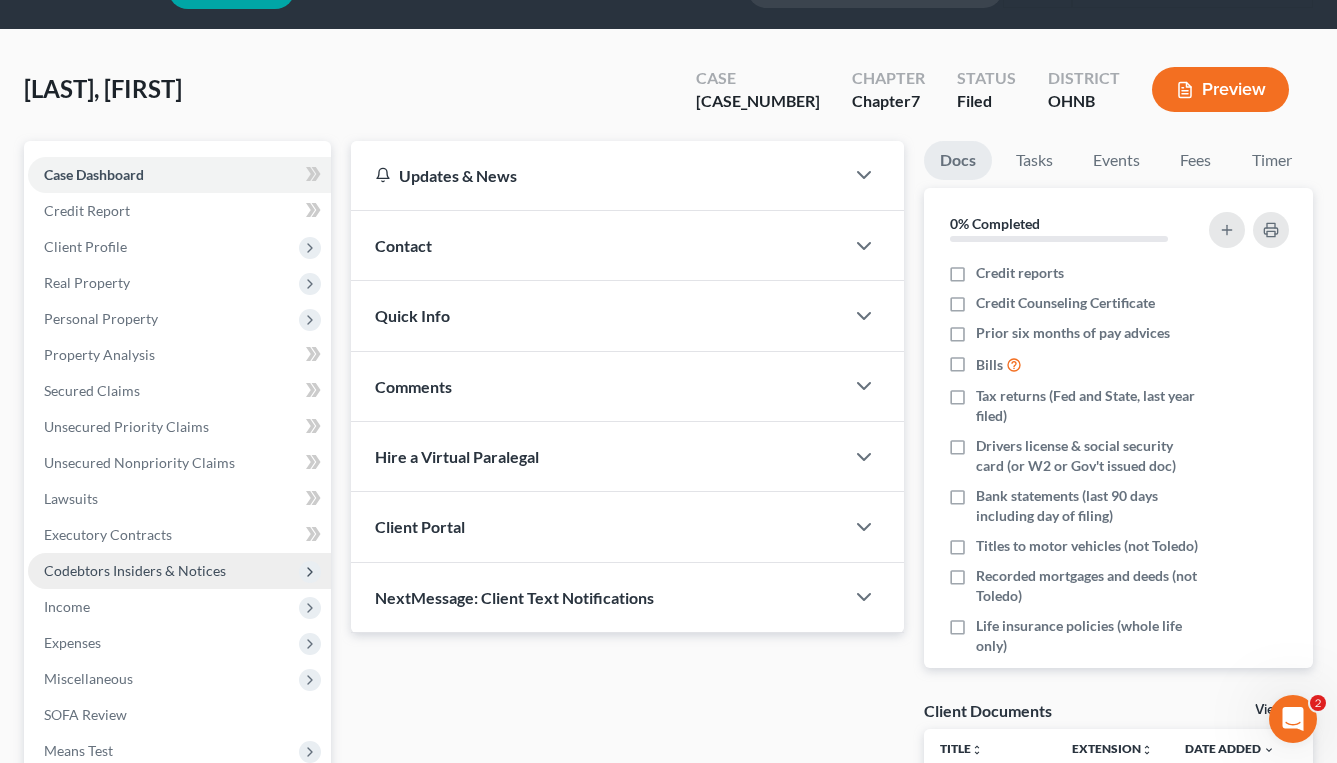 scroll, scrollTop: 100, scrollLeft: 0, axis: vertical 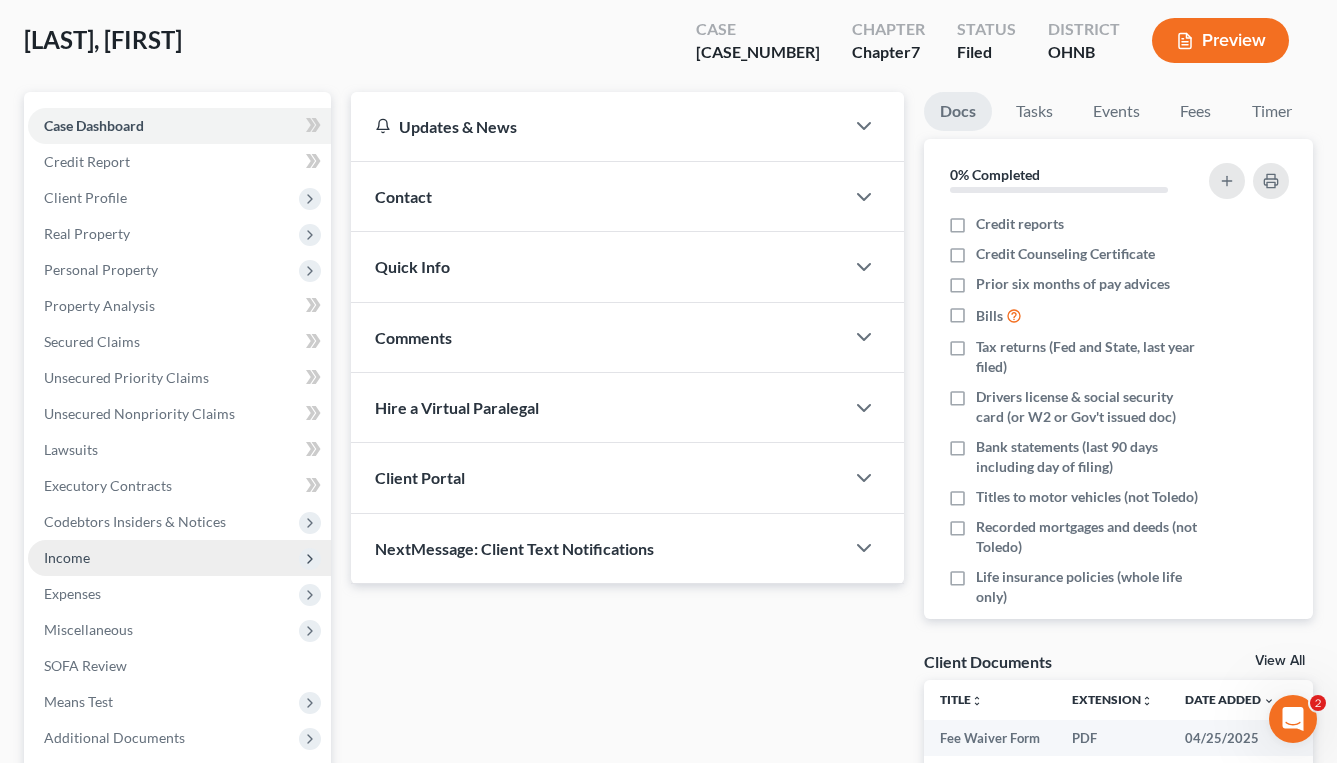 click on "Income" at bounding box center (0, 0) 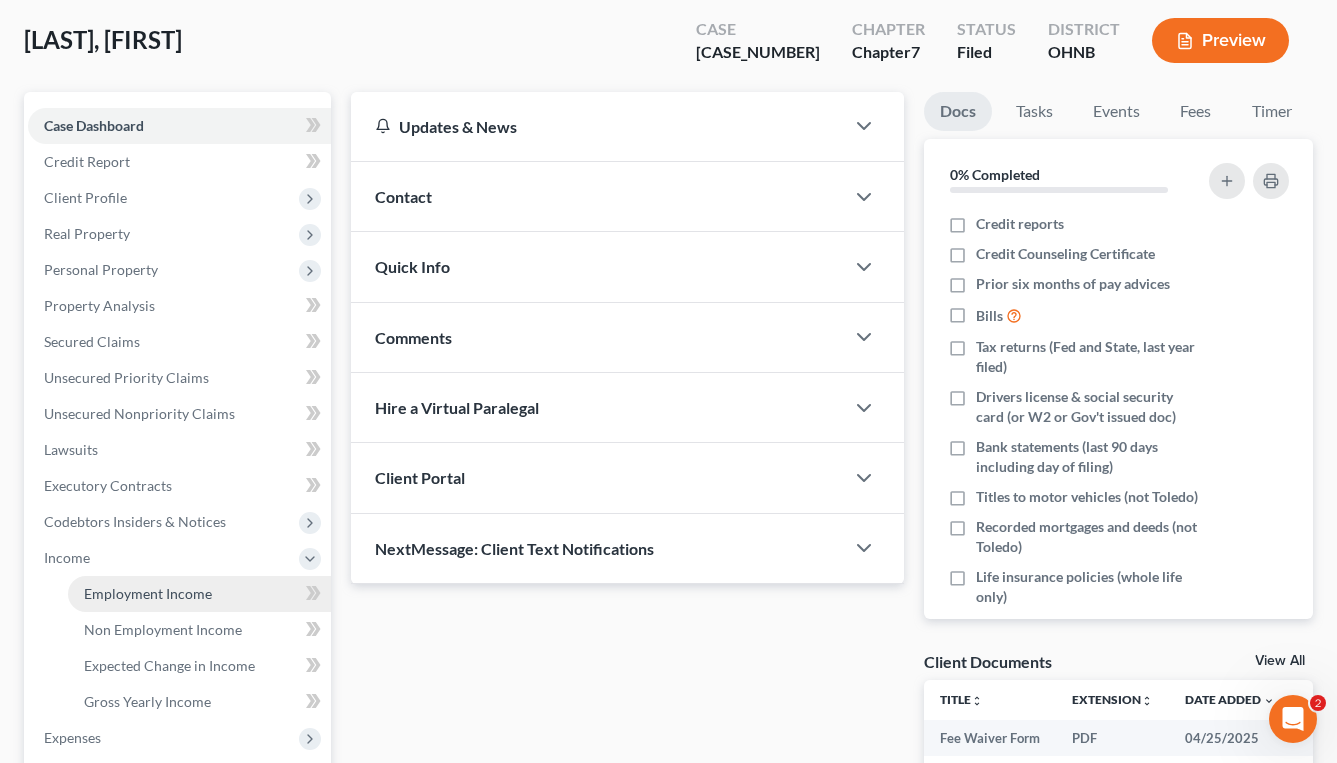 click on "Employment Income" at bounding box center (148, 593) 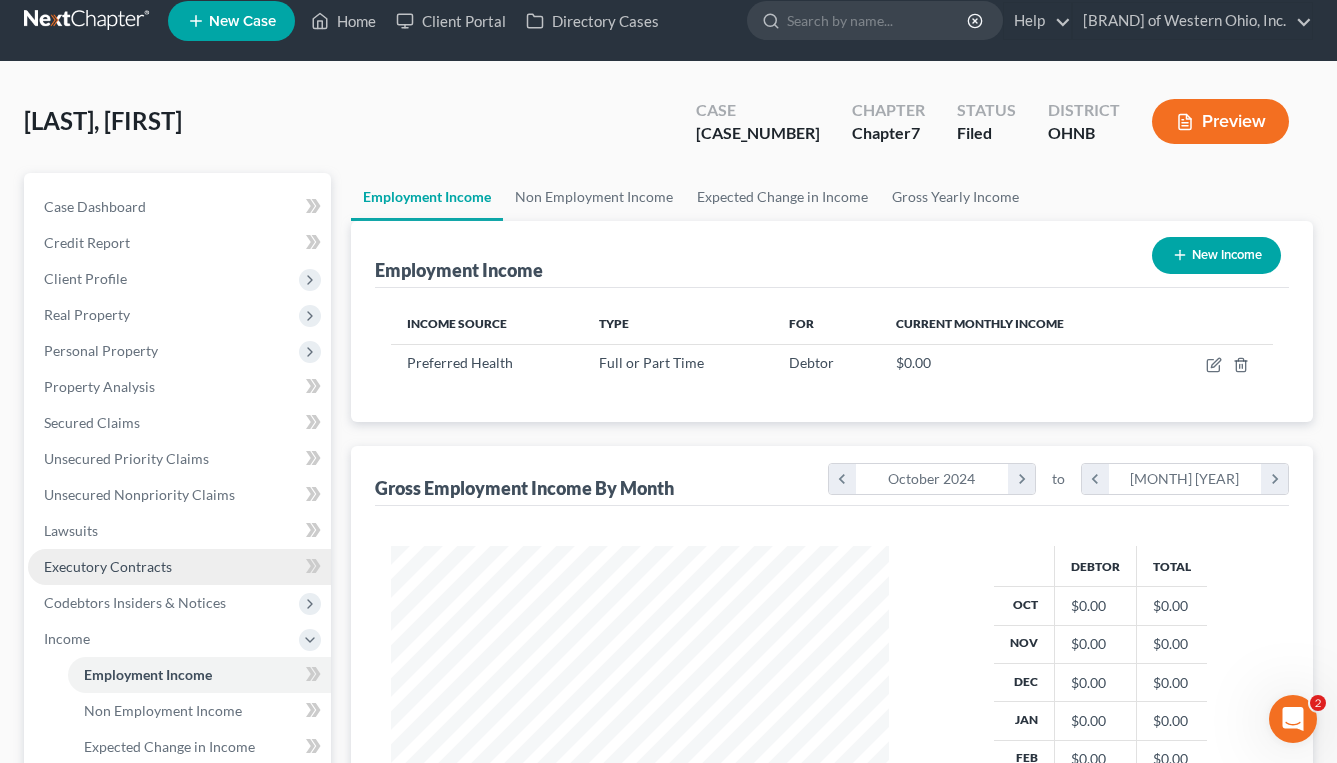 scroll, scrollTop: 0, scrollLeft: 0, axis: both 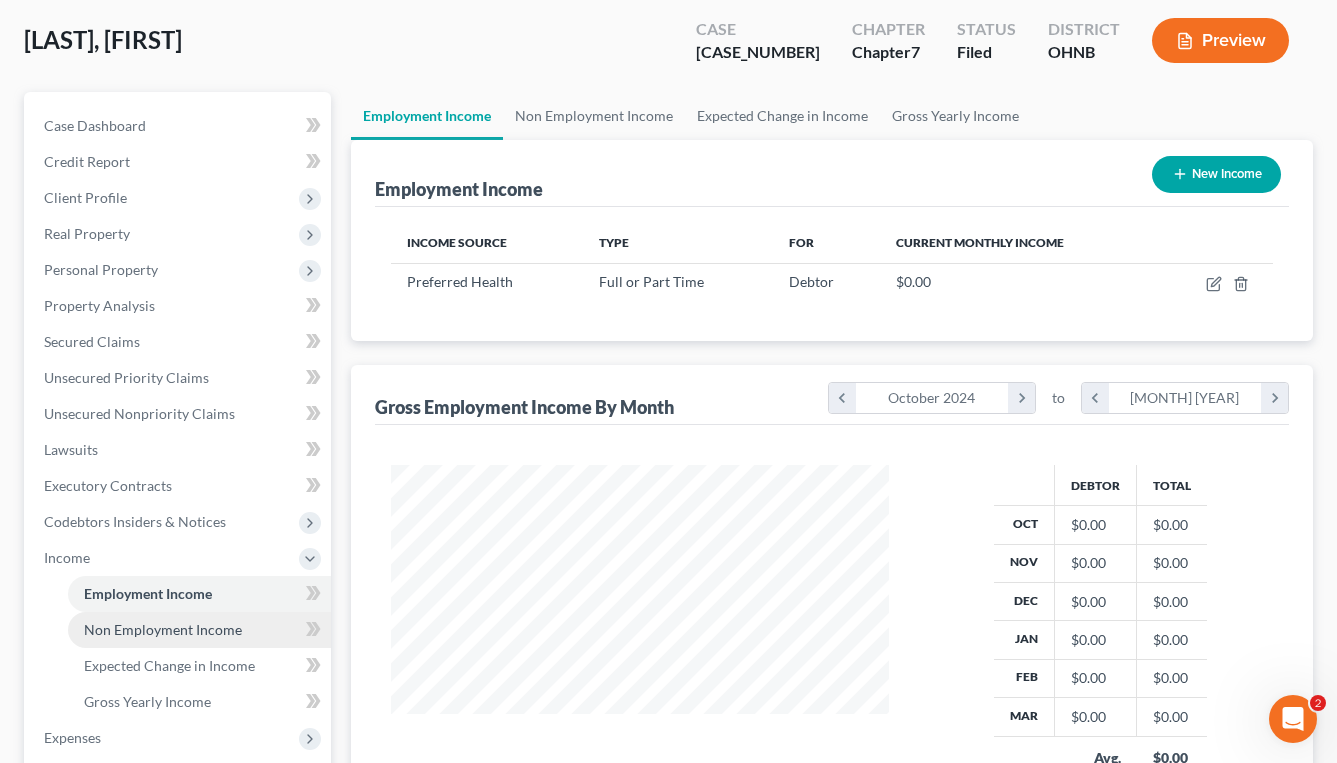 click on "Non Employment Income" at bounding box center (199, 630) 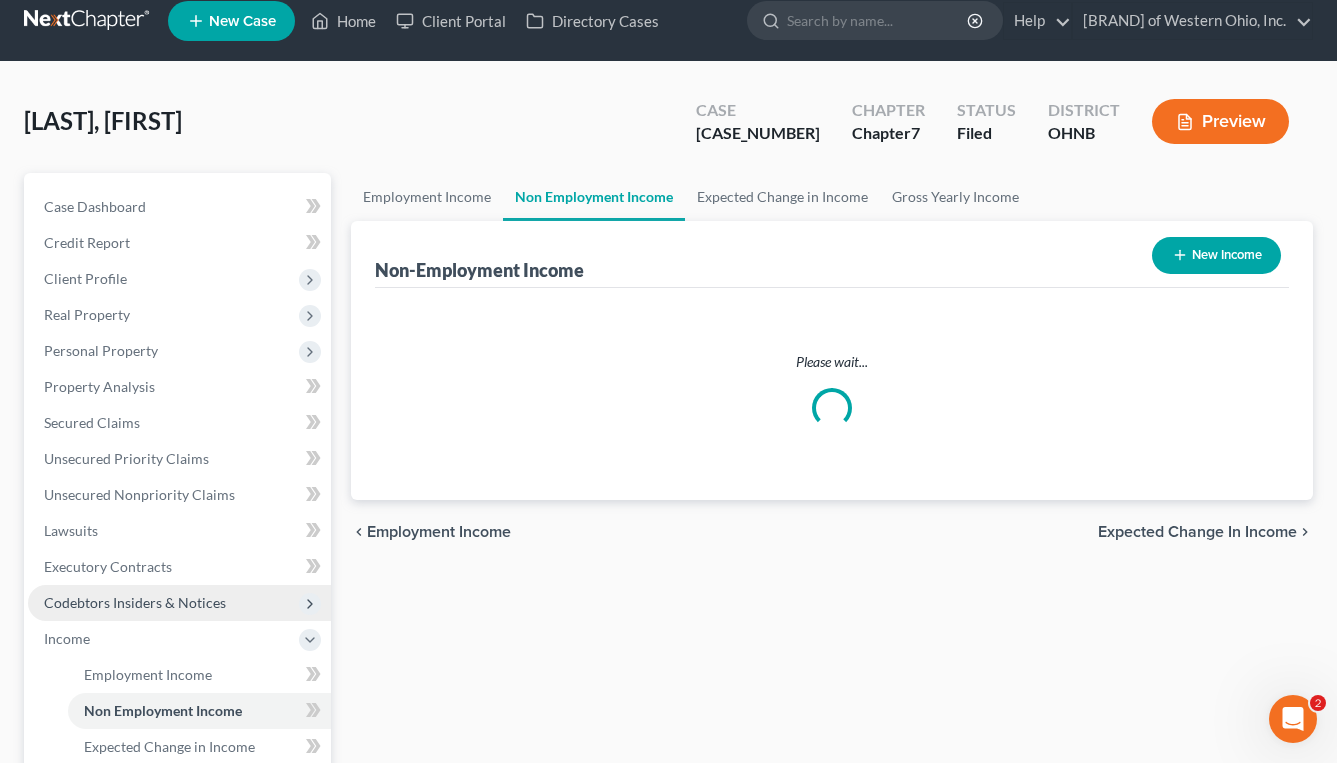 scroll, scrollTop: 0, scrollLeft: 0, axis: both 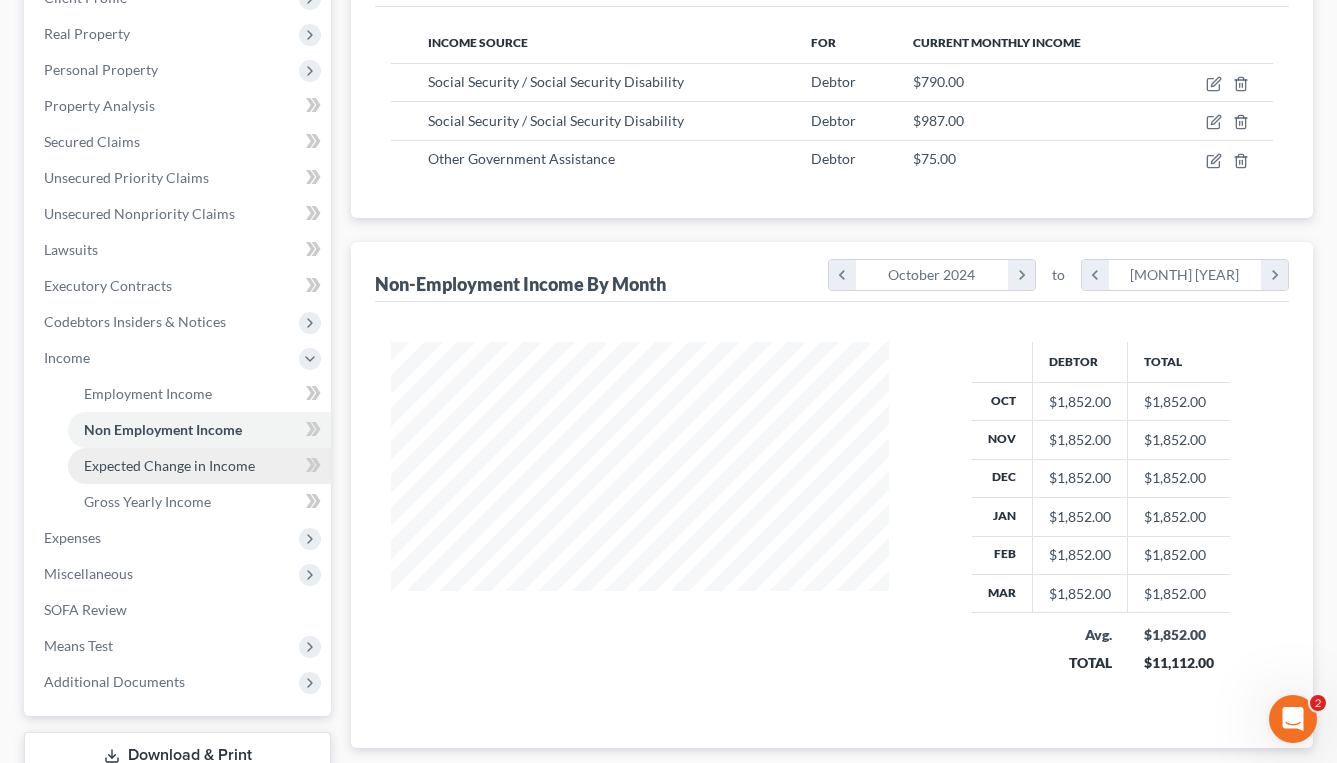 click on "Expected Change in Income" at bounding box center [169, 465] 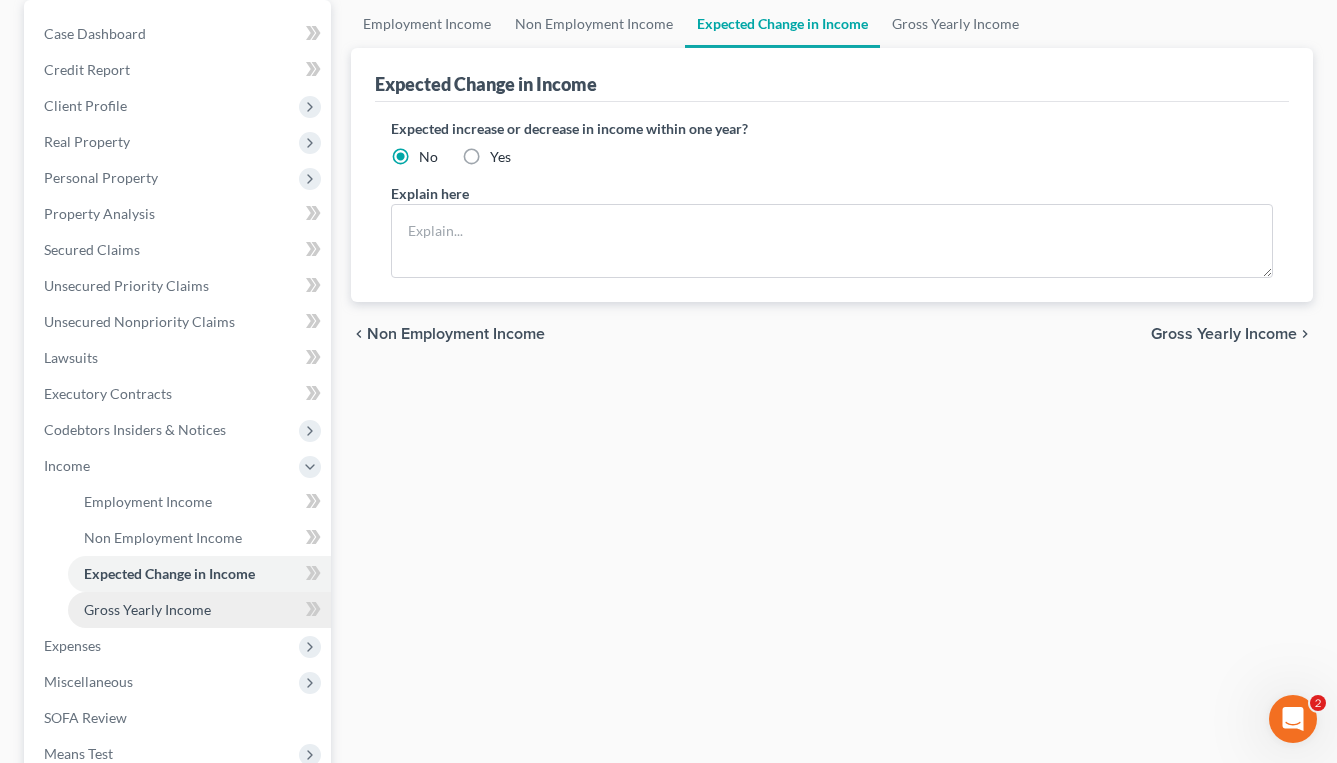 scroll, scrollTop: 200, scrollLeft: 0, axis: vertical 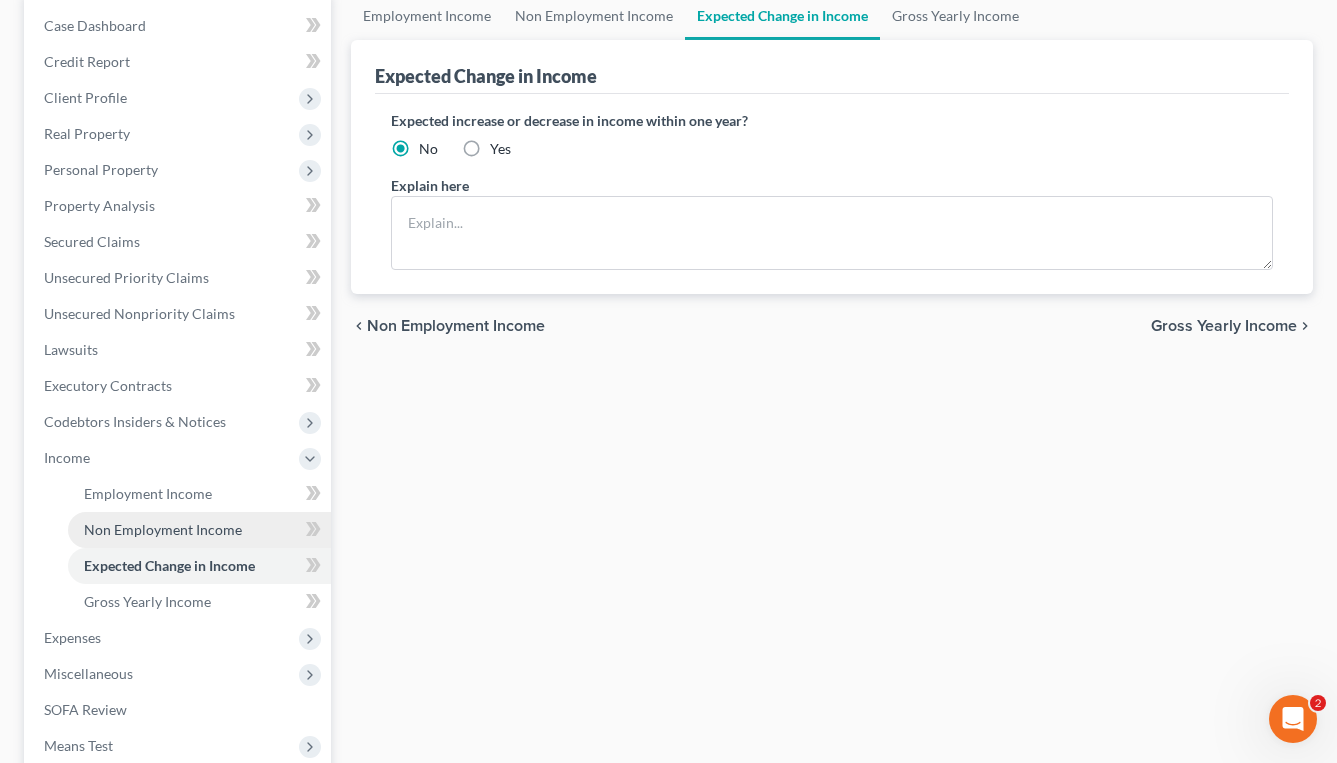 click on "Non Employment Income" at bounding box center [163, 529] 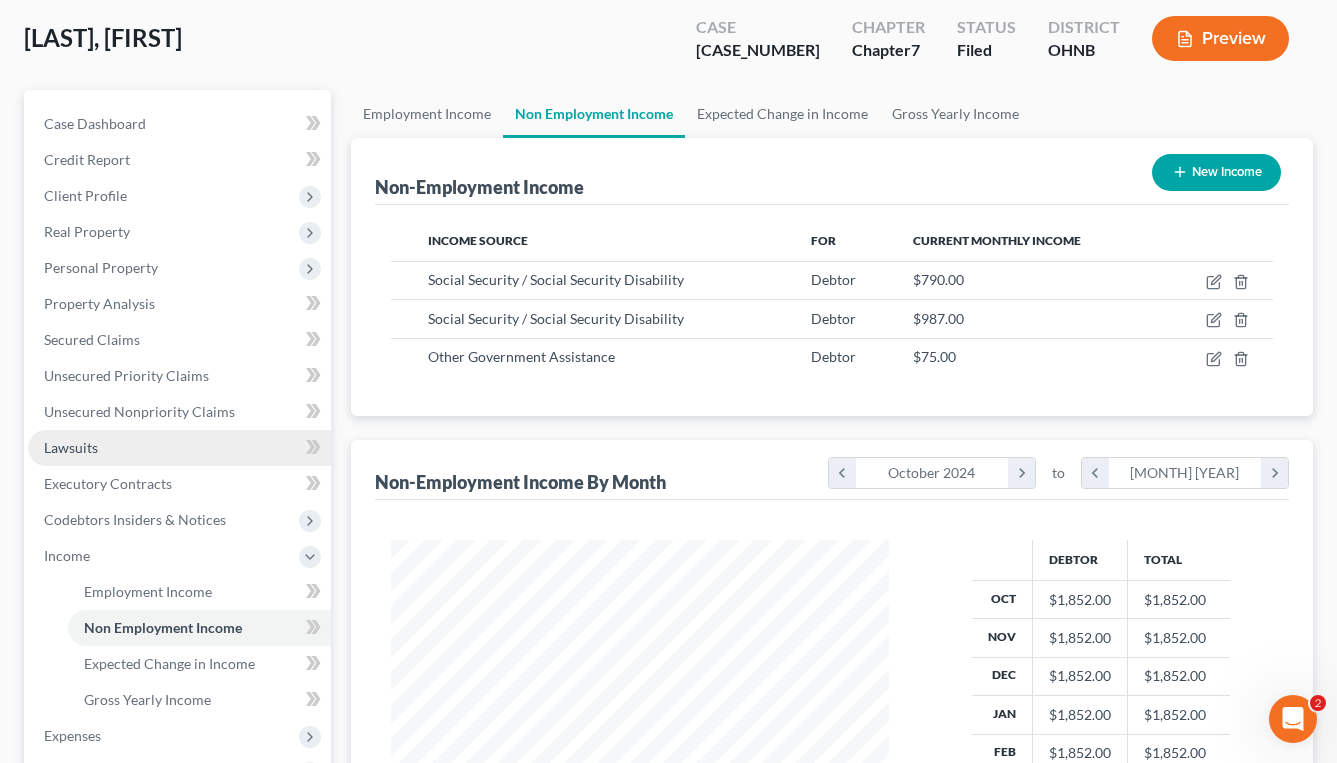 scroll, scrollTop: 0, scrollLeft: 0, axis: both 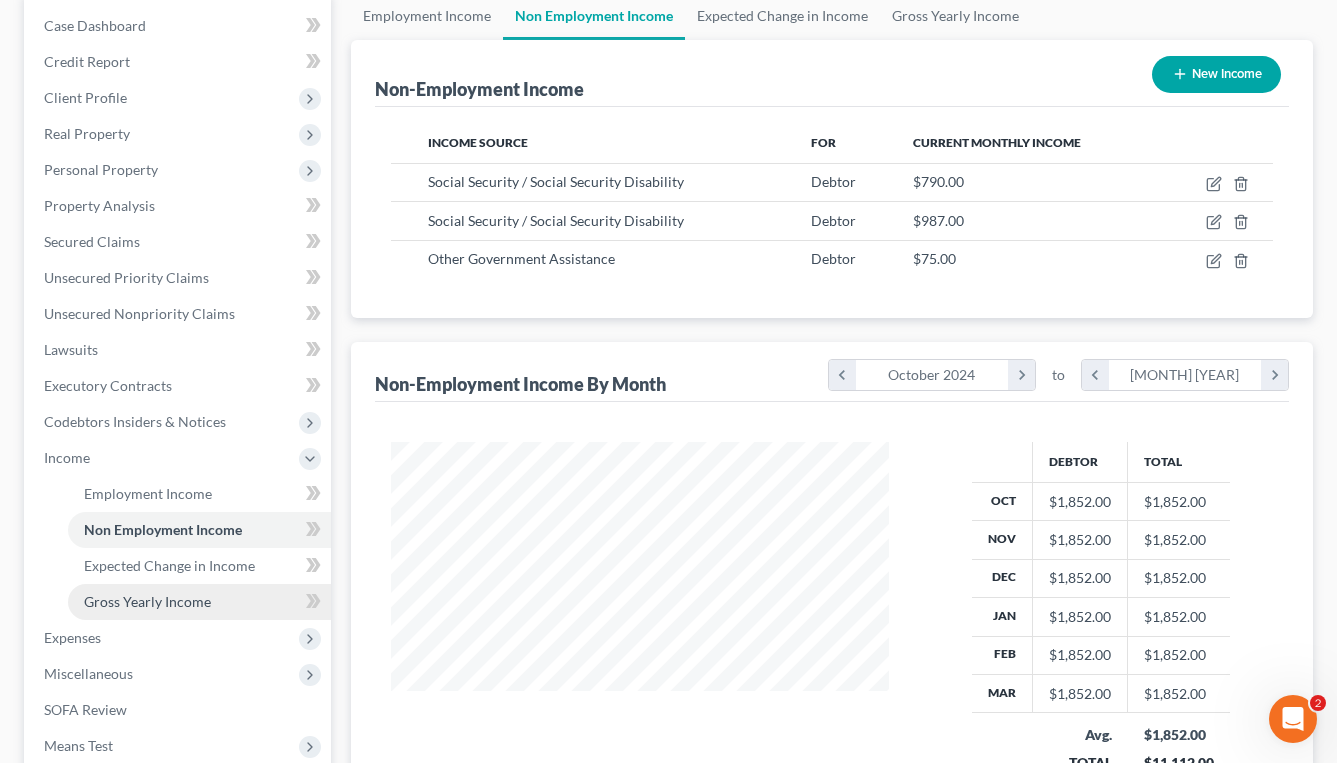 click on "Gross Yearly Income" at bounding box center [147, 601] 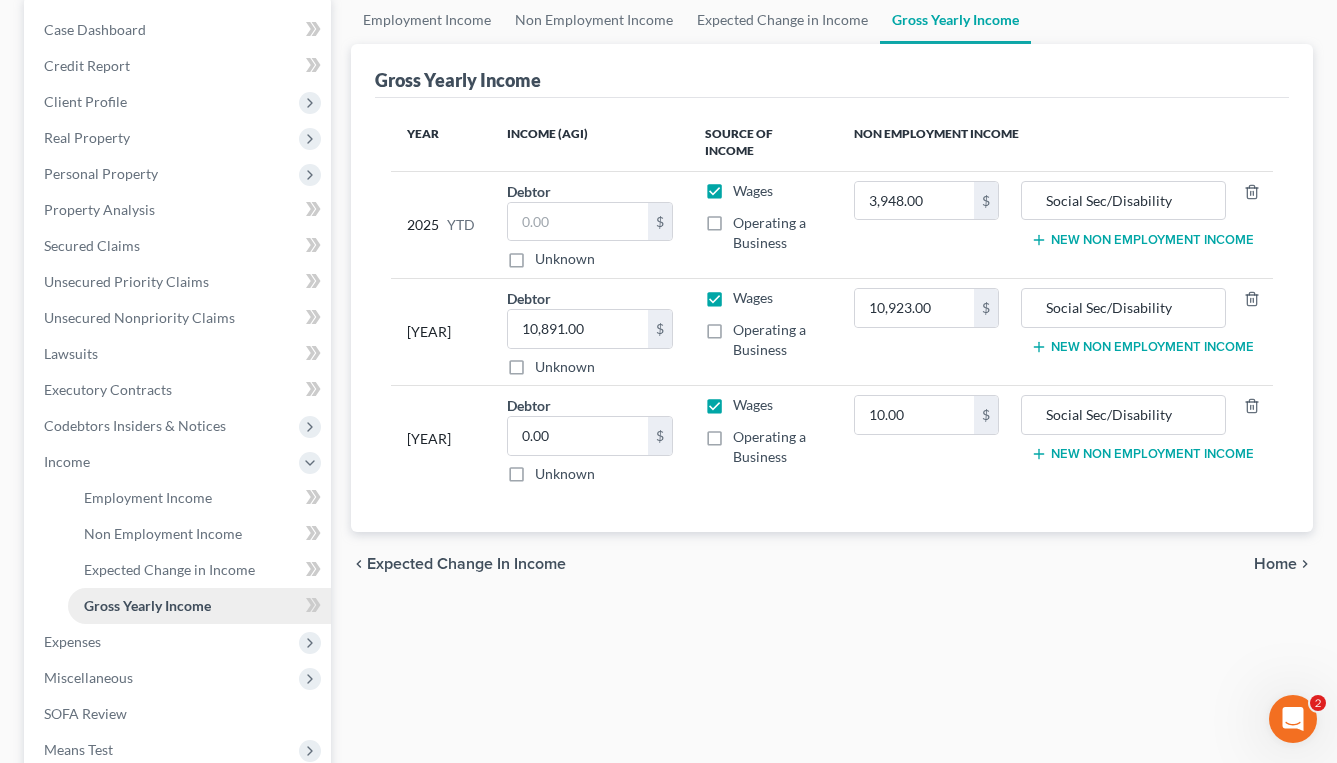 scroll, scrollTop: 200, scrollLeft: 0, axis: vertical 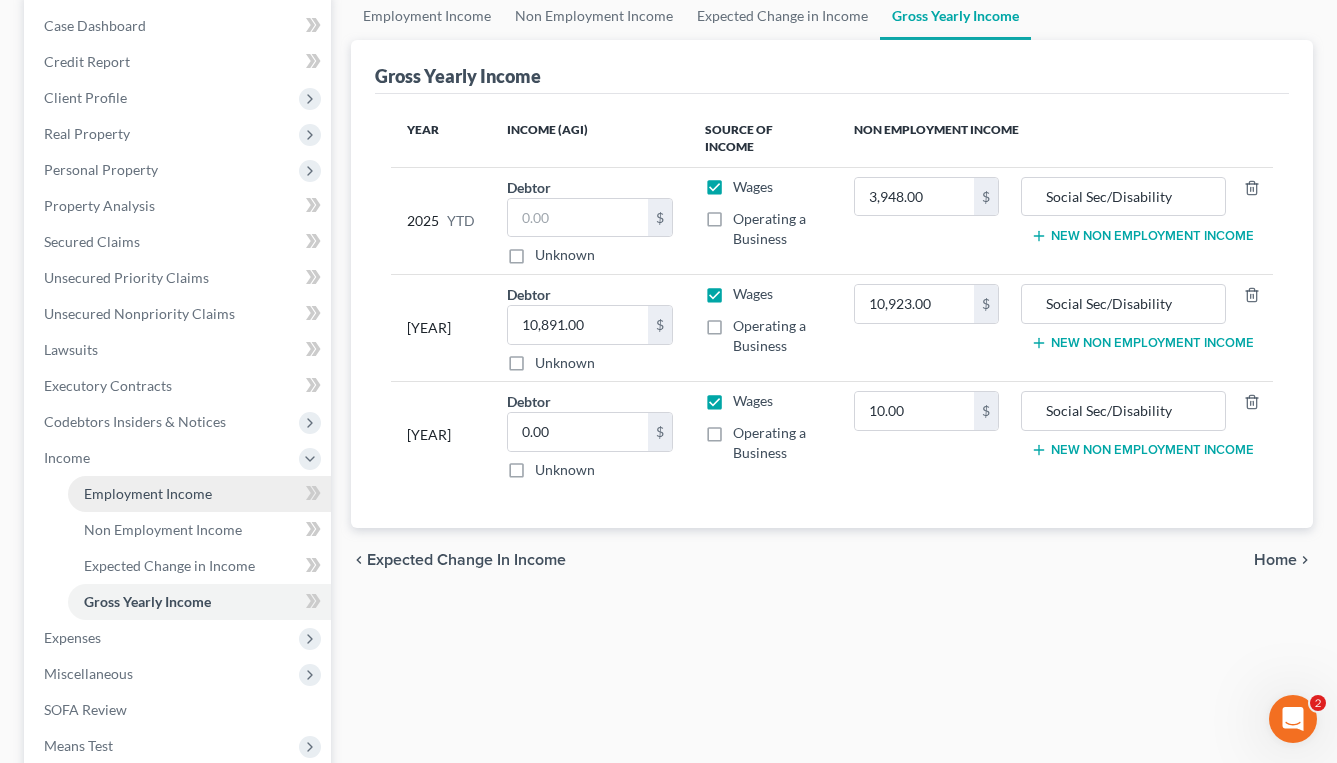 click on "Employment Income" at bounding box center [148, 493] 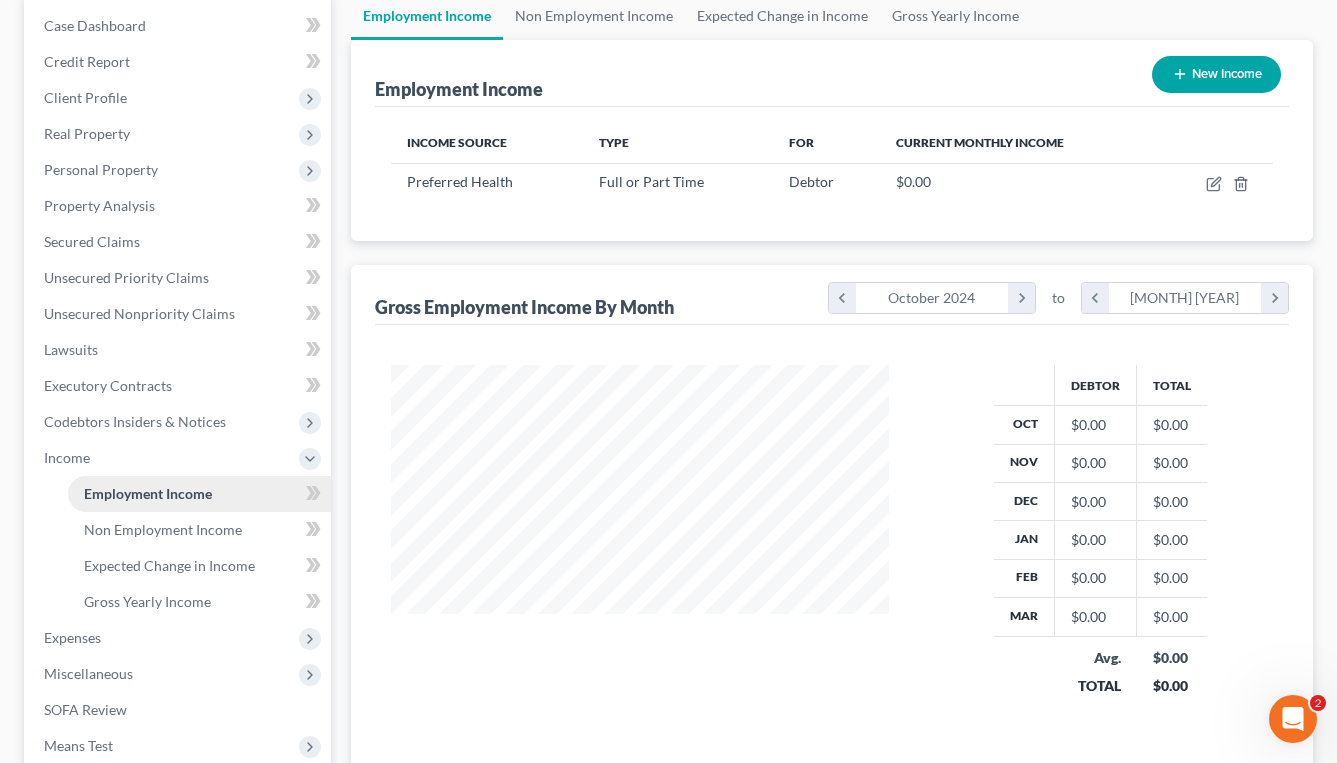 scroll, scrollTop: 0, scrollLeft: 0, axis: both 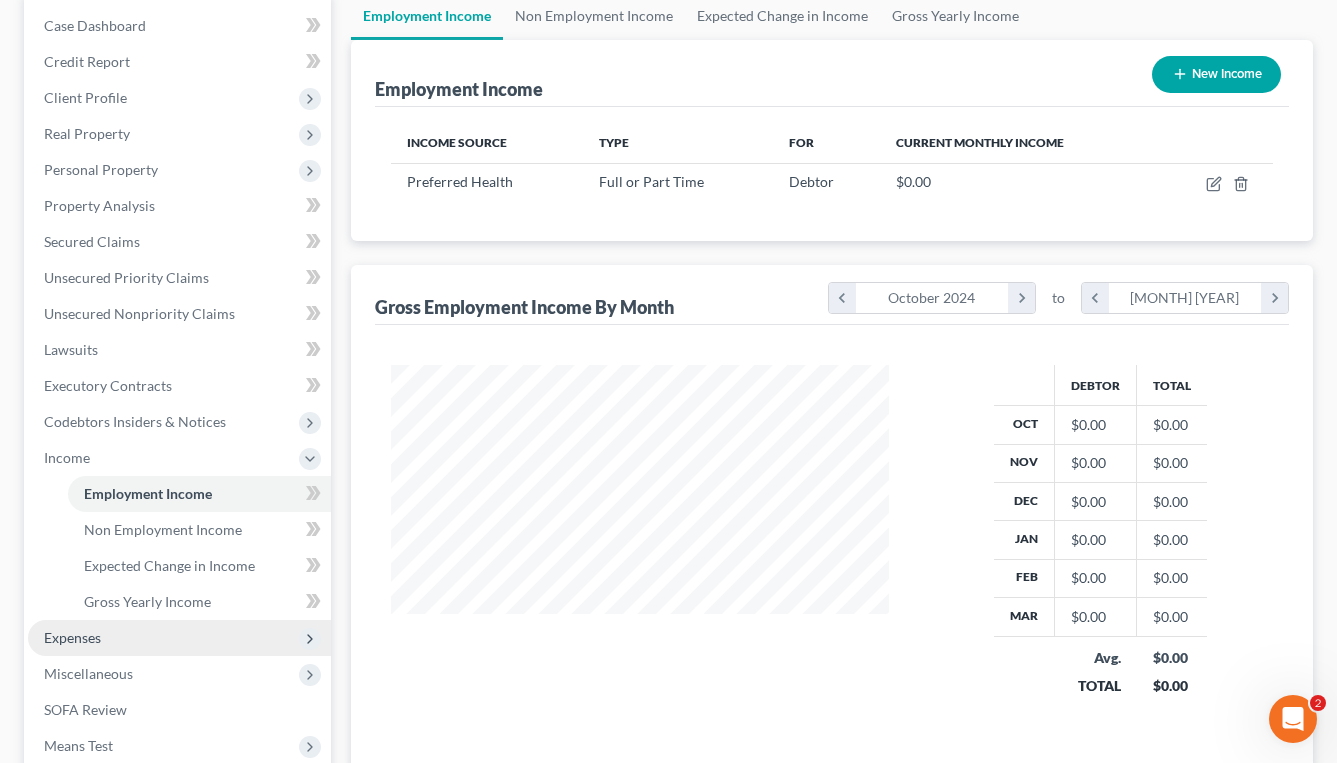 click on "Expenses" at bounding box center (0, 0) 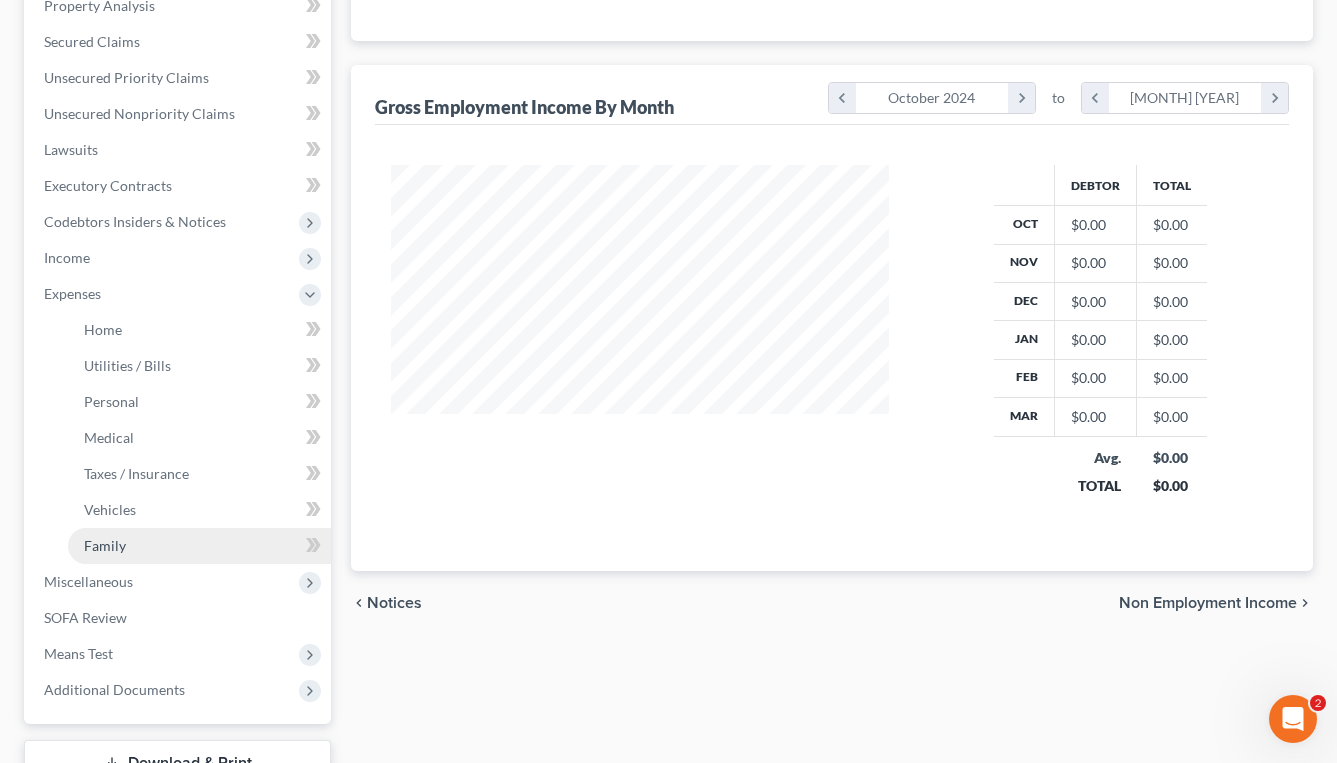 click on "Family" at bounding box center (199, 546) 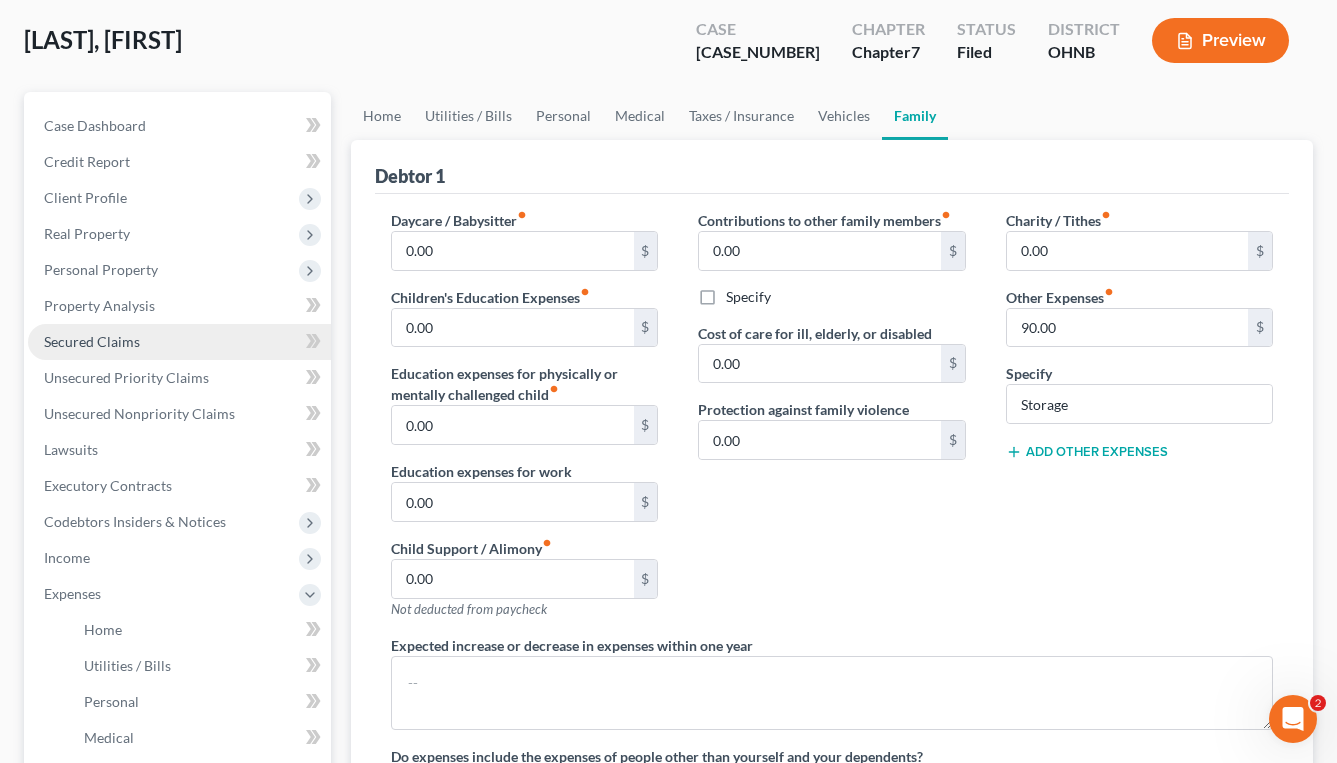 click on "Secured Claims" at bounding box center [92, 341] 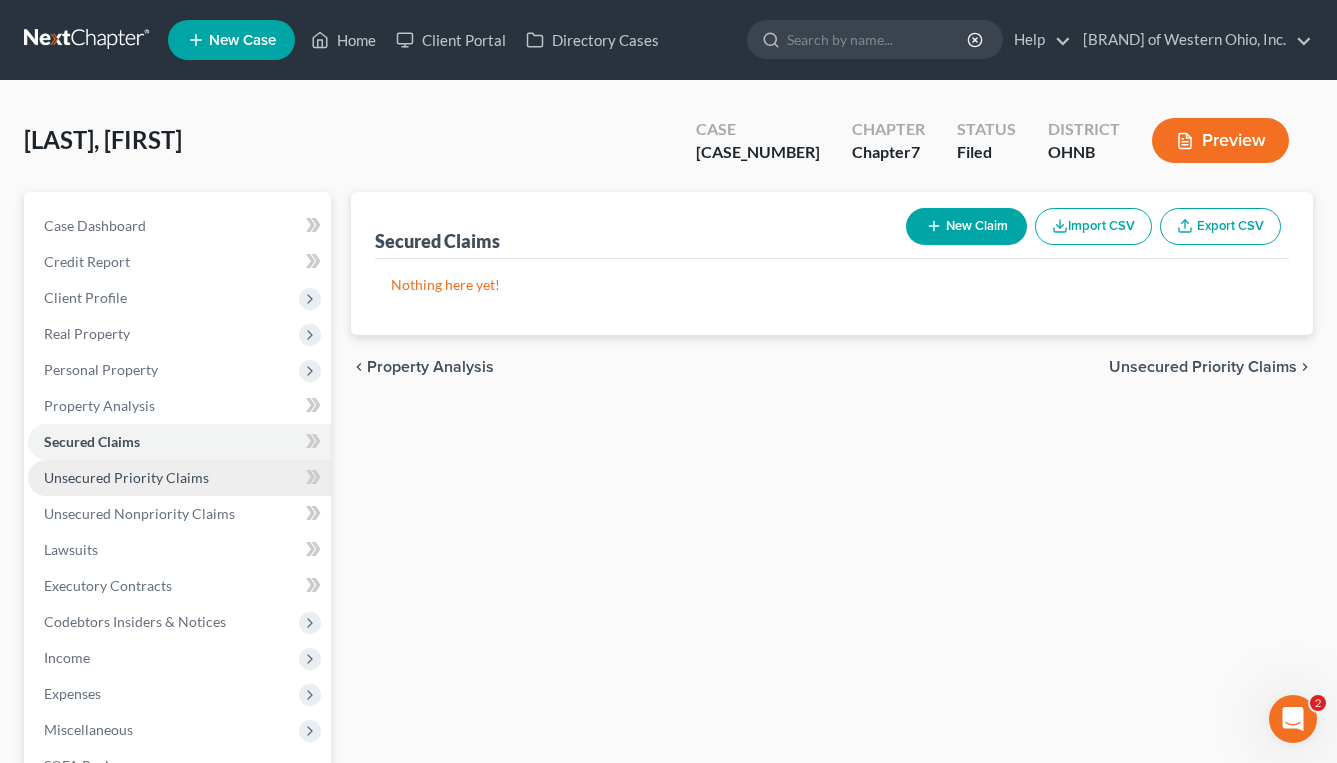 click on "Unsecured Priority Claims" at bounding box center (179, 478) 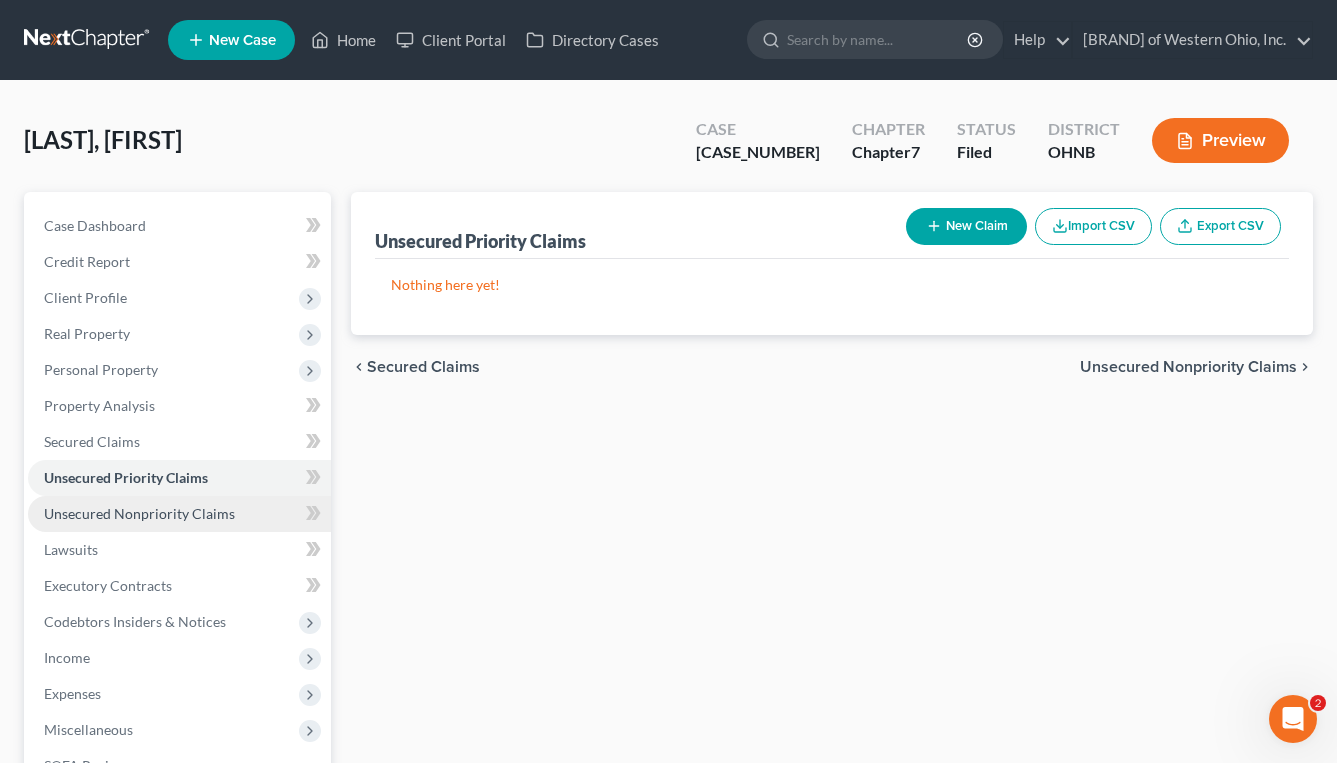 click on "Unsecured Nonpriority Claims" at bounding box center [179, 514] 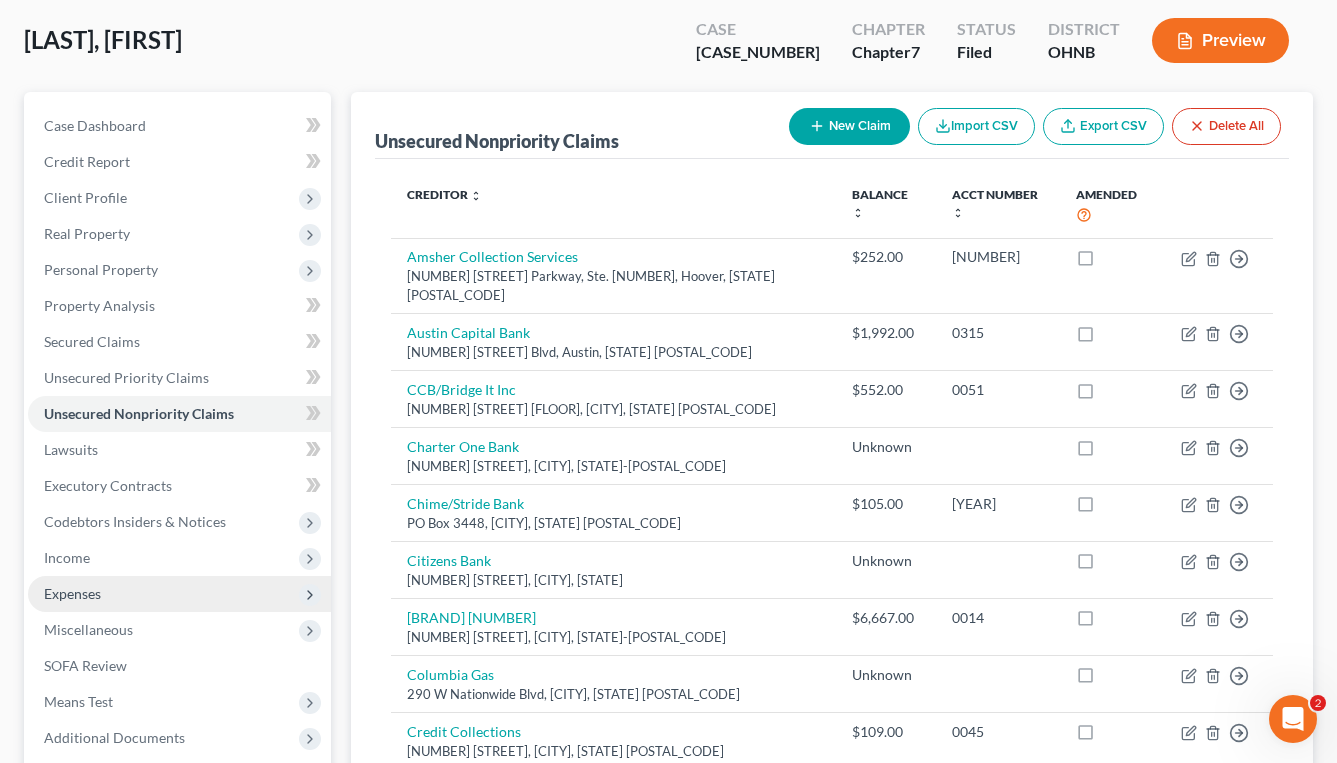click on "Expenses" at bounding box center [0, 0] 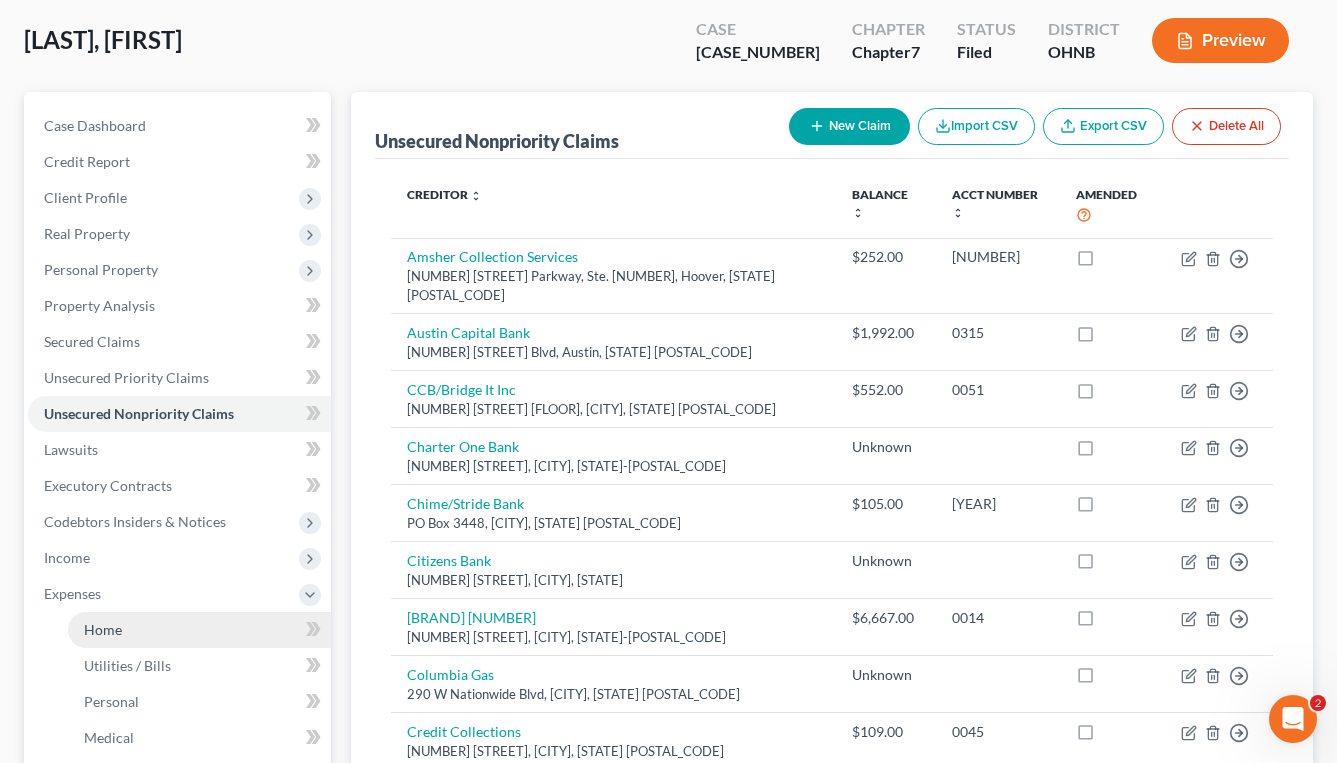 click on "Home" at bounding box center (199, 630) 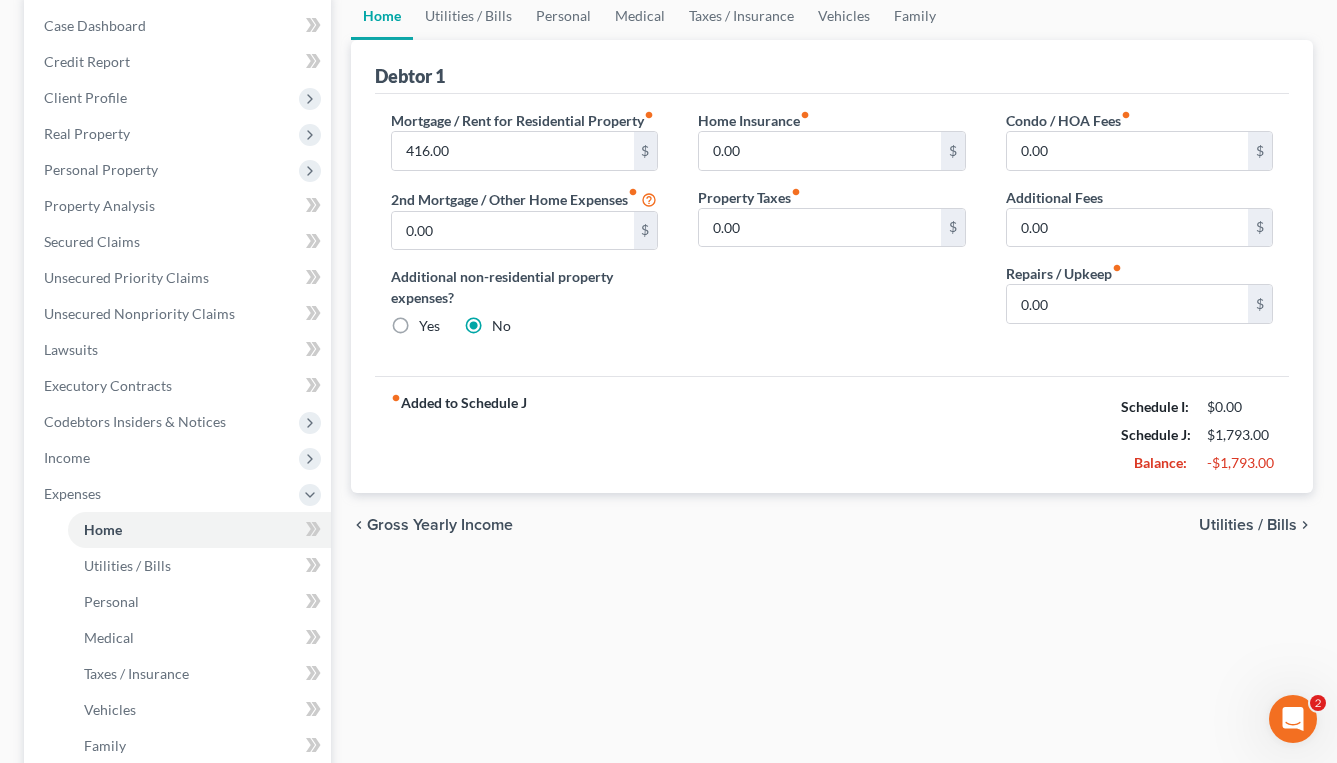 click on "Utilities / Bills" at bounding box center (1248, 525) 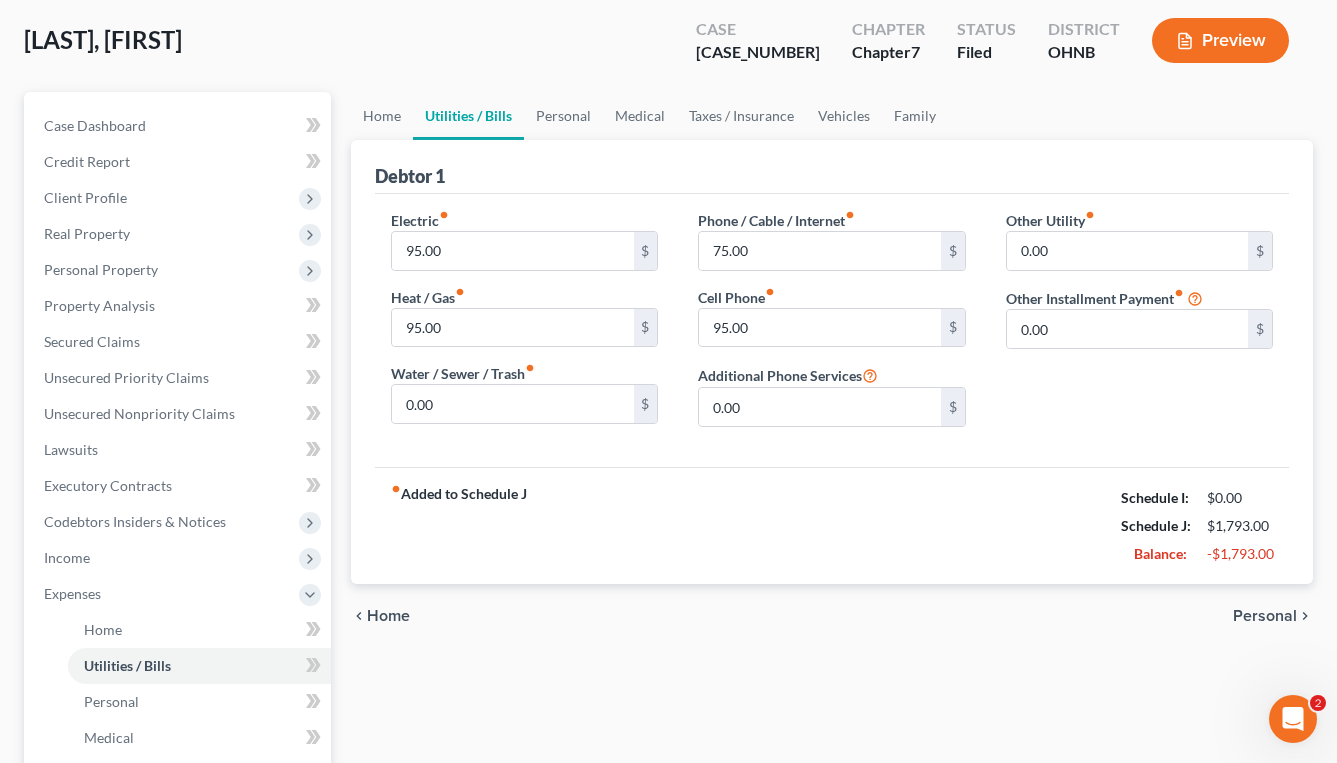 click on "Personal" at bounding box center [1265, 616] 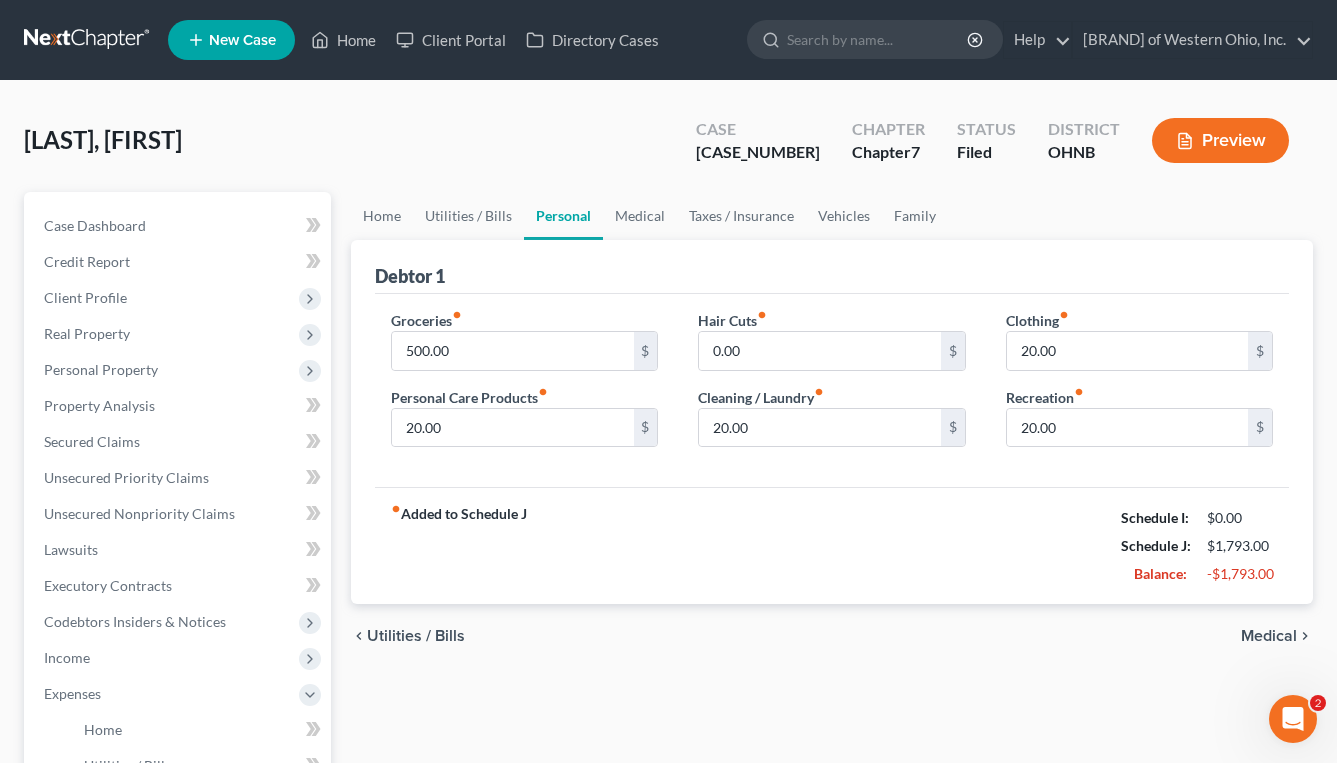 click on "Utilities / Bills" at bounding box center (416, 636) 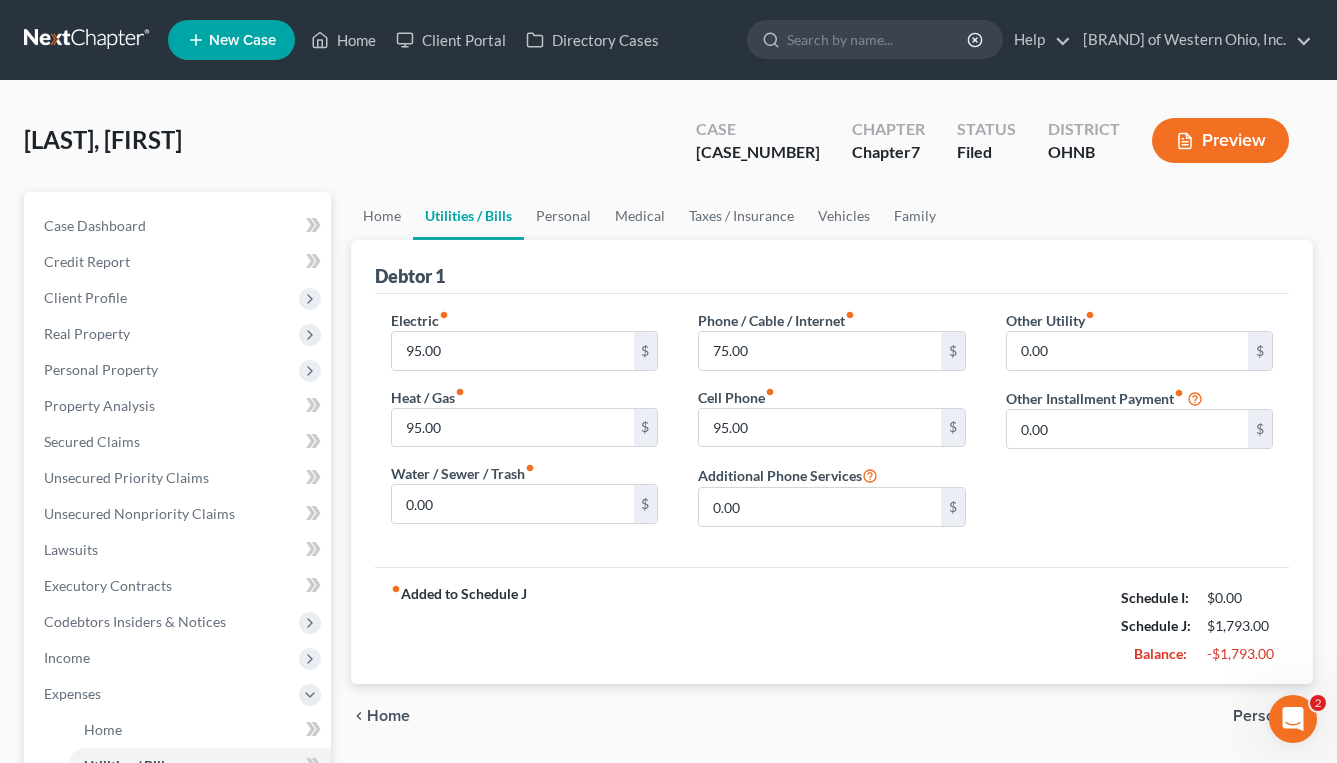 click on "Home" at bounding box center [388, 716] 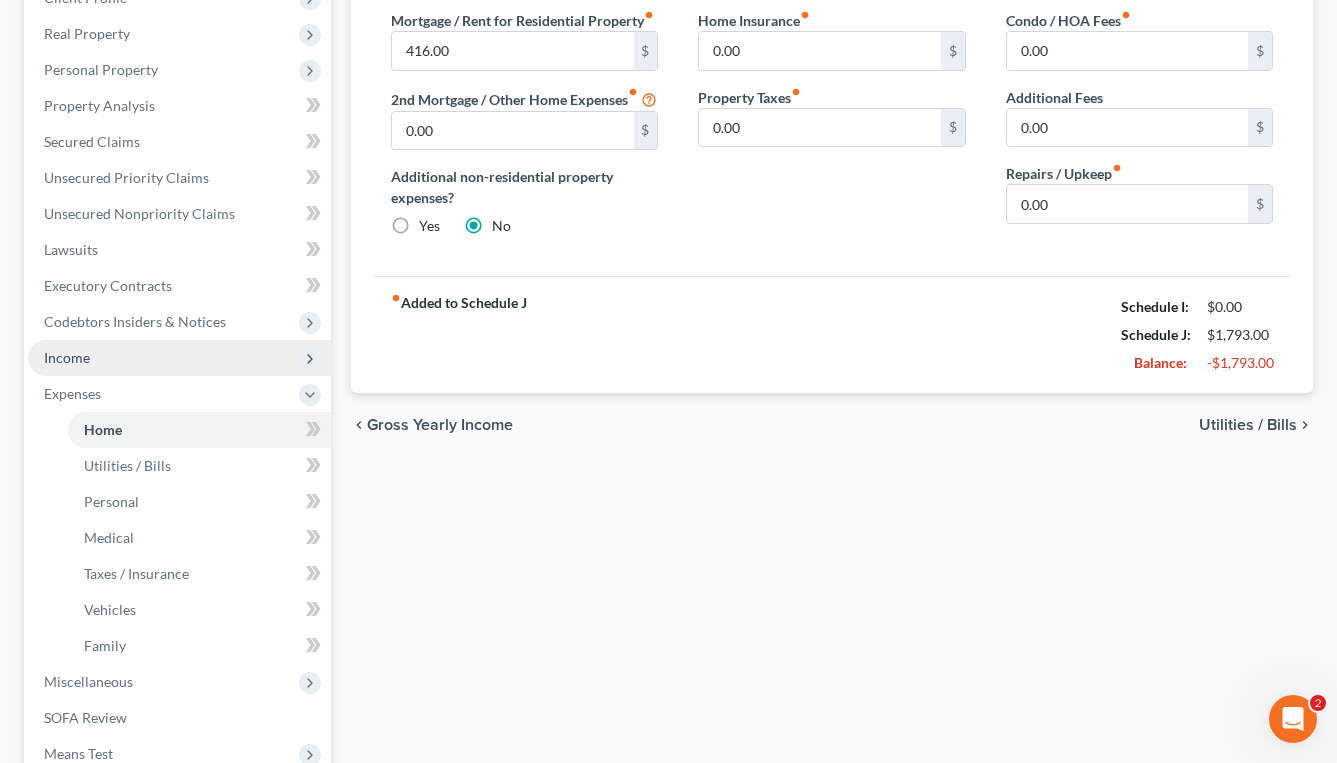 click on "Income" at bounding box center (0, 0) 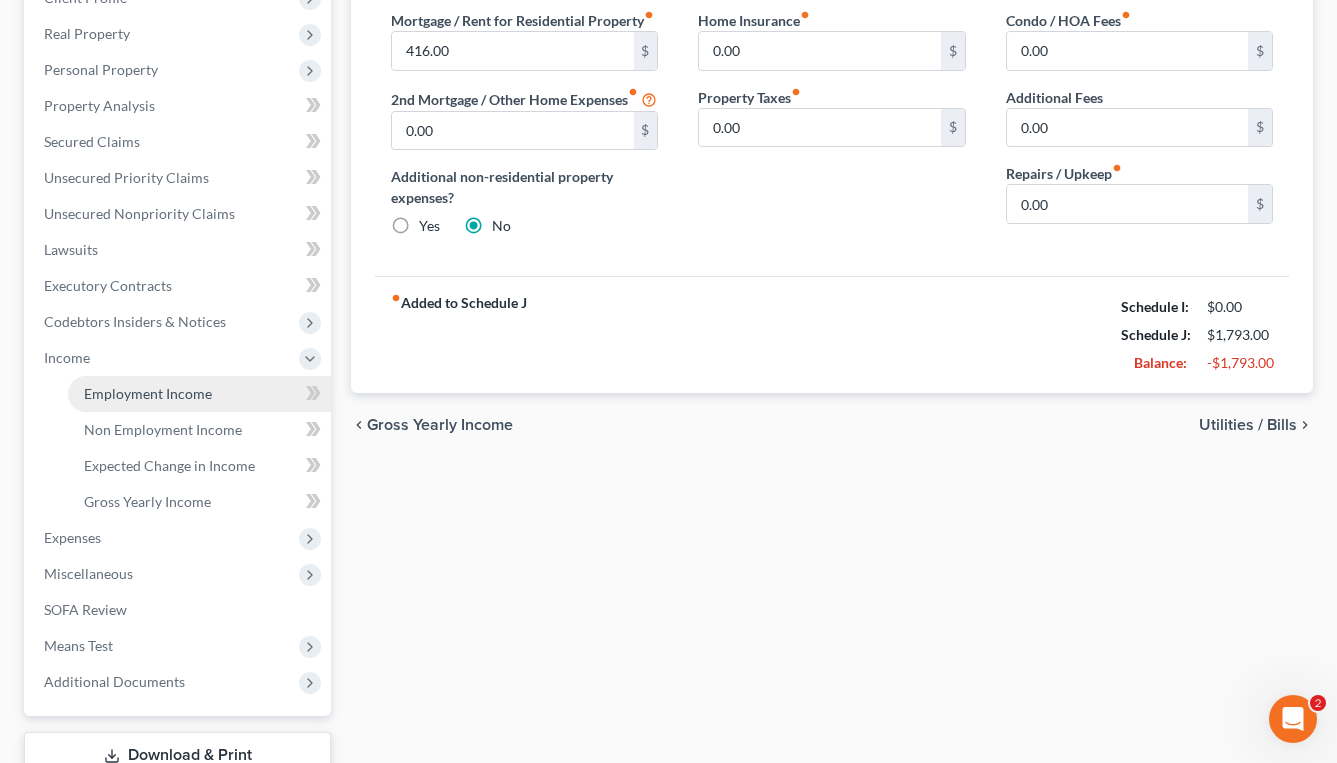 click on "Employment Income" at bounding box center [148, 393] 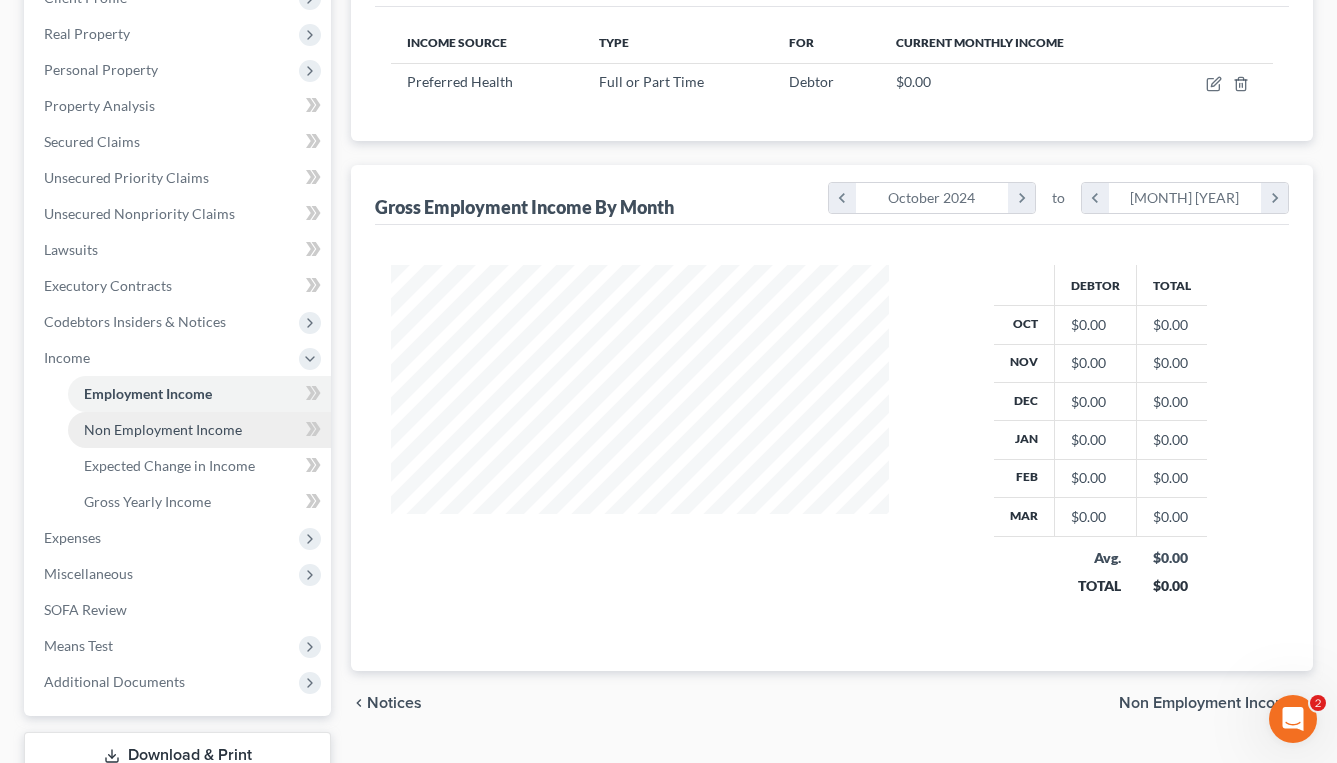 click on "Non Employment Income" at bounding box center (163, 429) 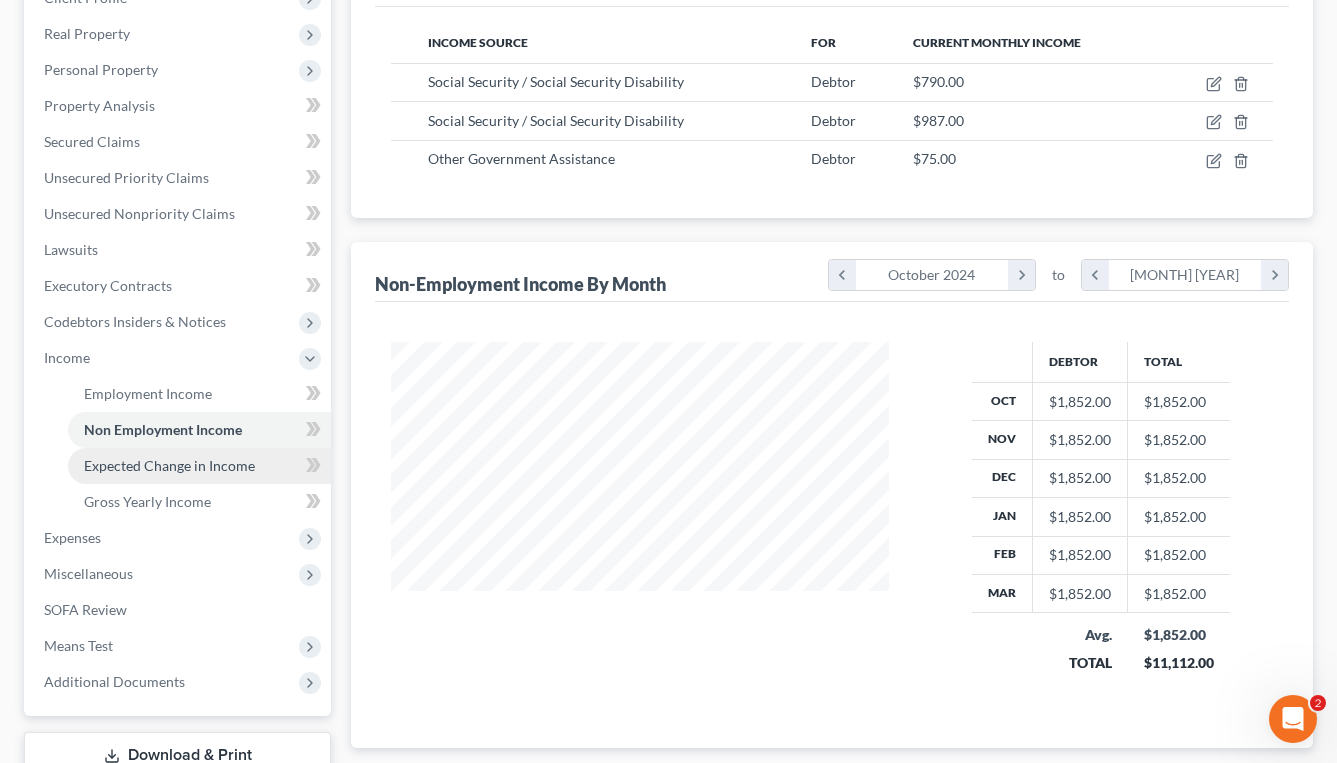 click on "Expected Change in Income" at bounding box center (169, 465) 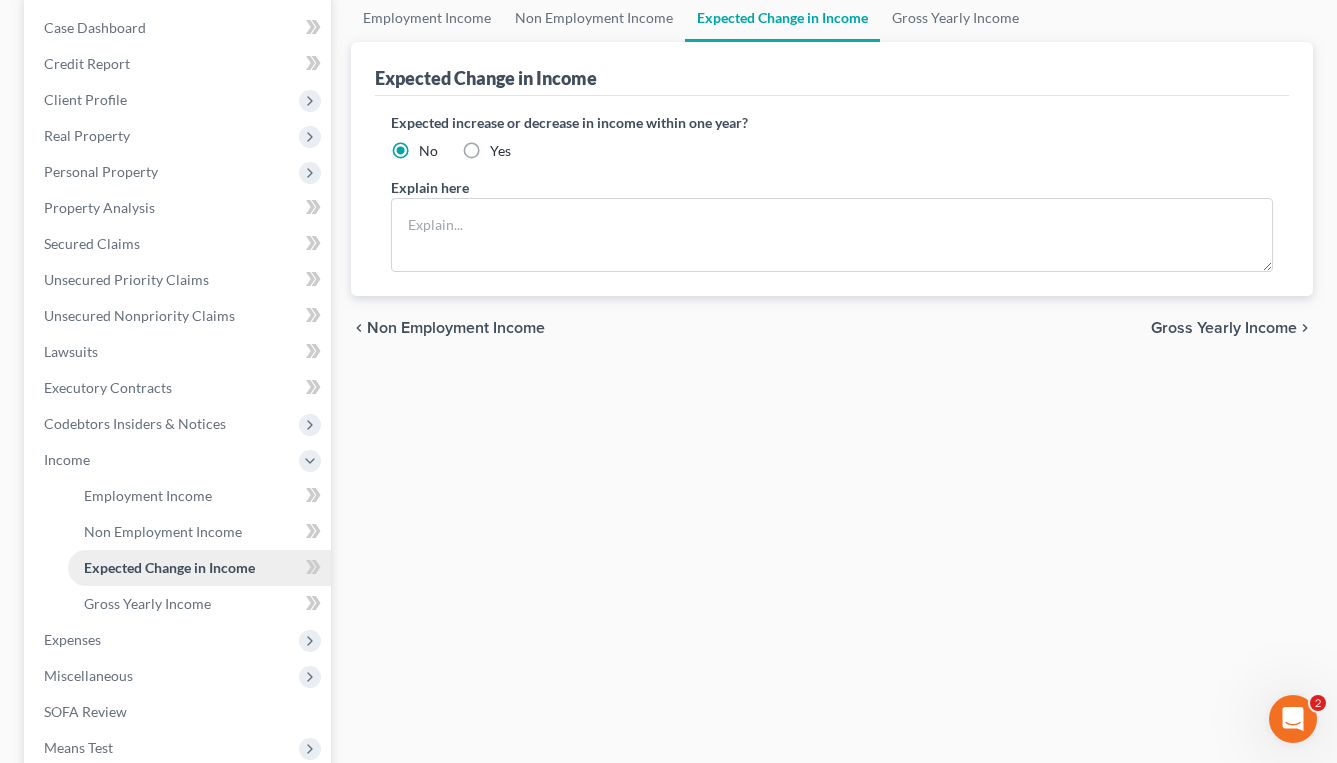 scroll, scrollTop: 22, scrollLeft: 0, axis: vertical 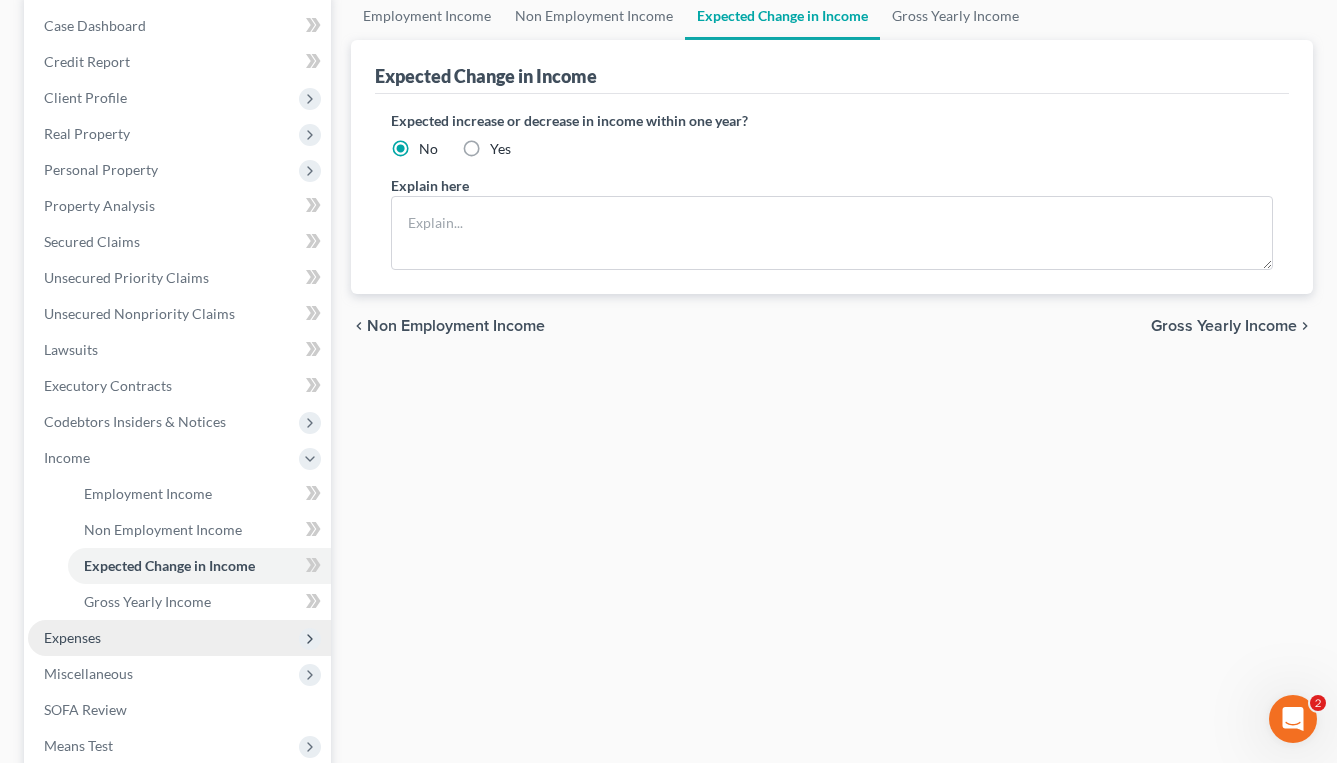 click on "Expenses" at bounding box center (0, 0) 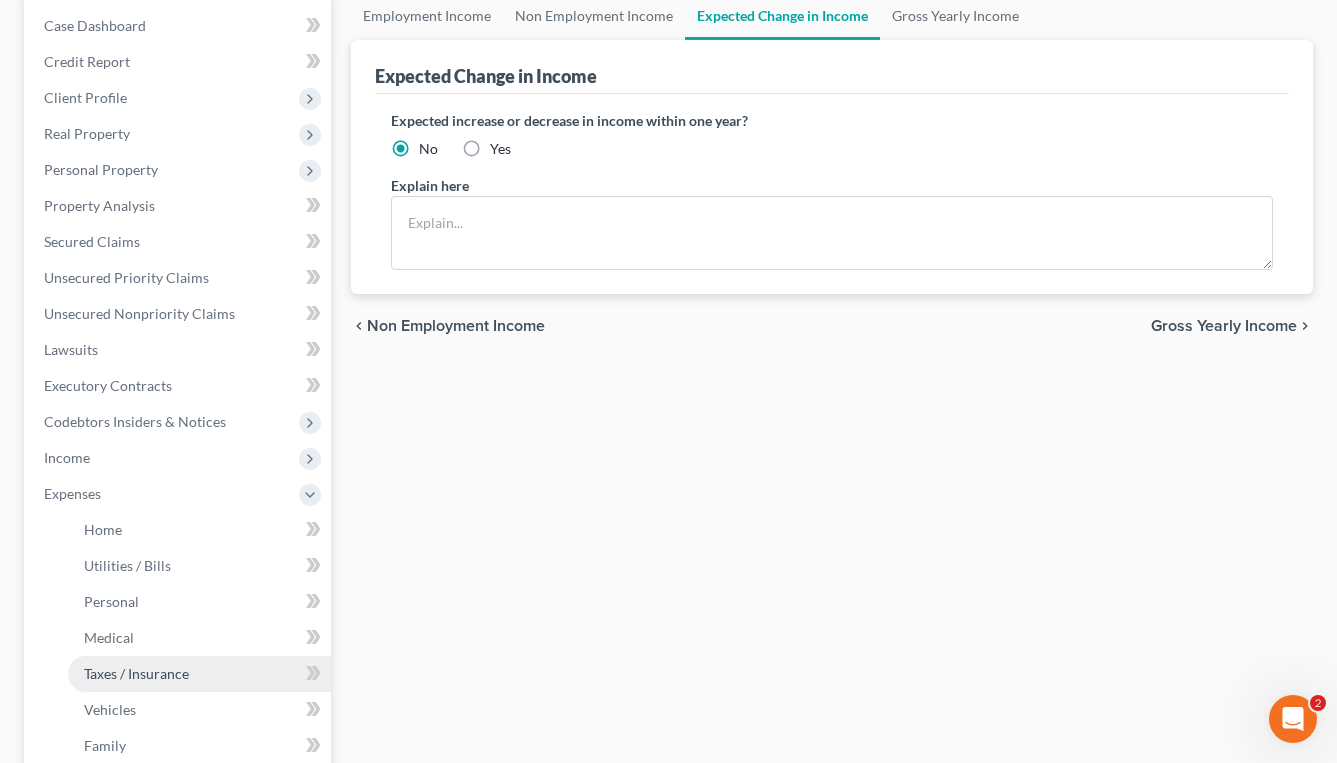 click on "Taxes / Insurance" at bounding box center [136, 673] 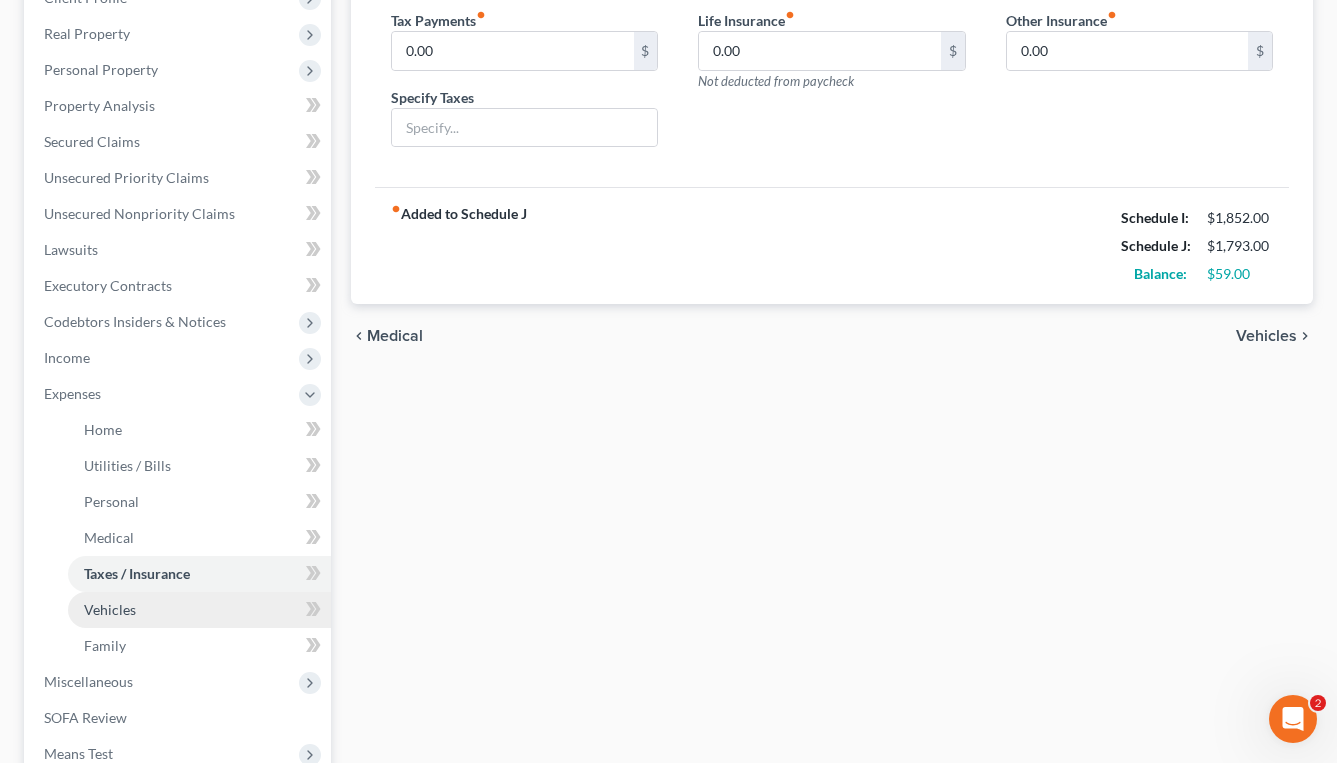 click on "Vehicles" at bounding box center [199, 610] 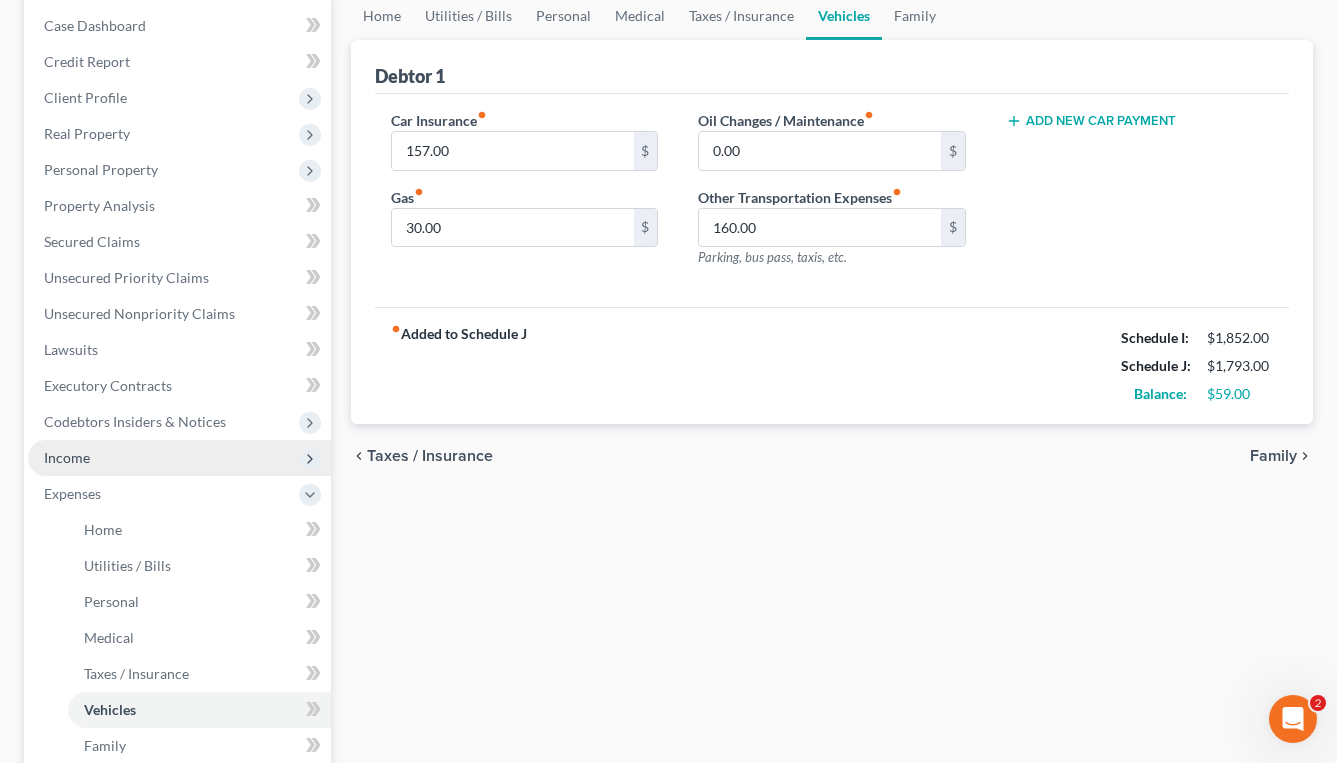 click on "Income" at bounding box center (0, 0) 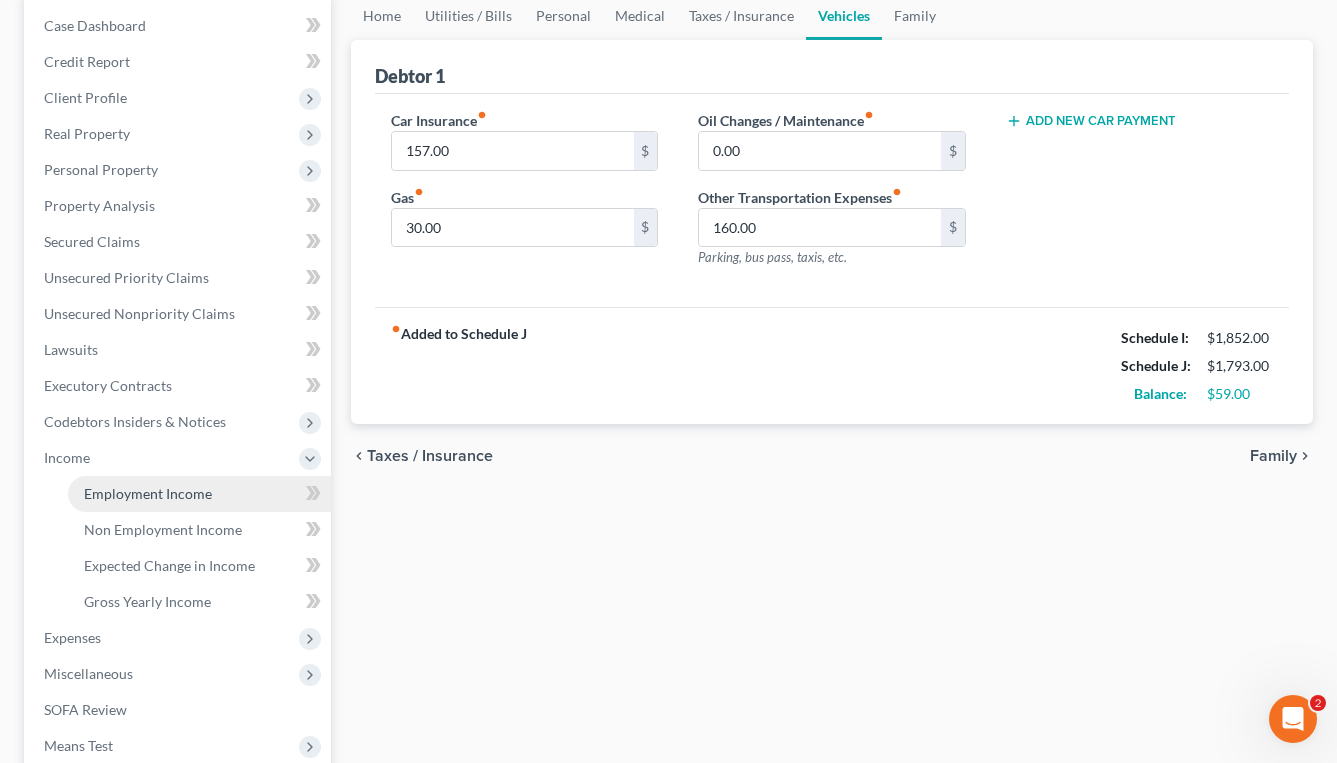 click on "Employment Income" at bounding box center [148, 493] 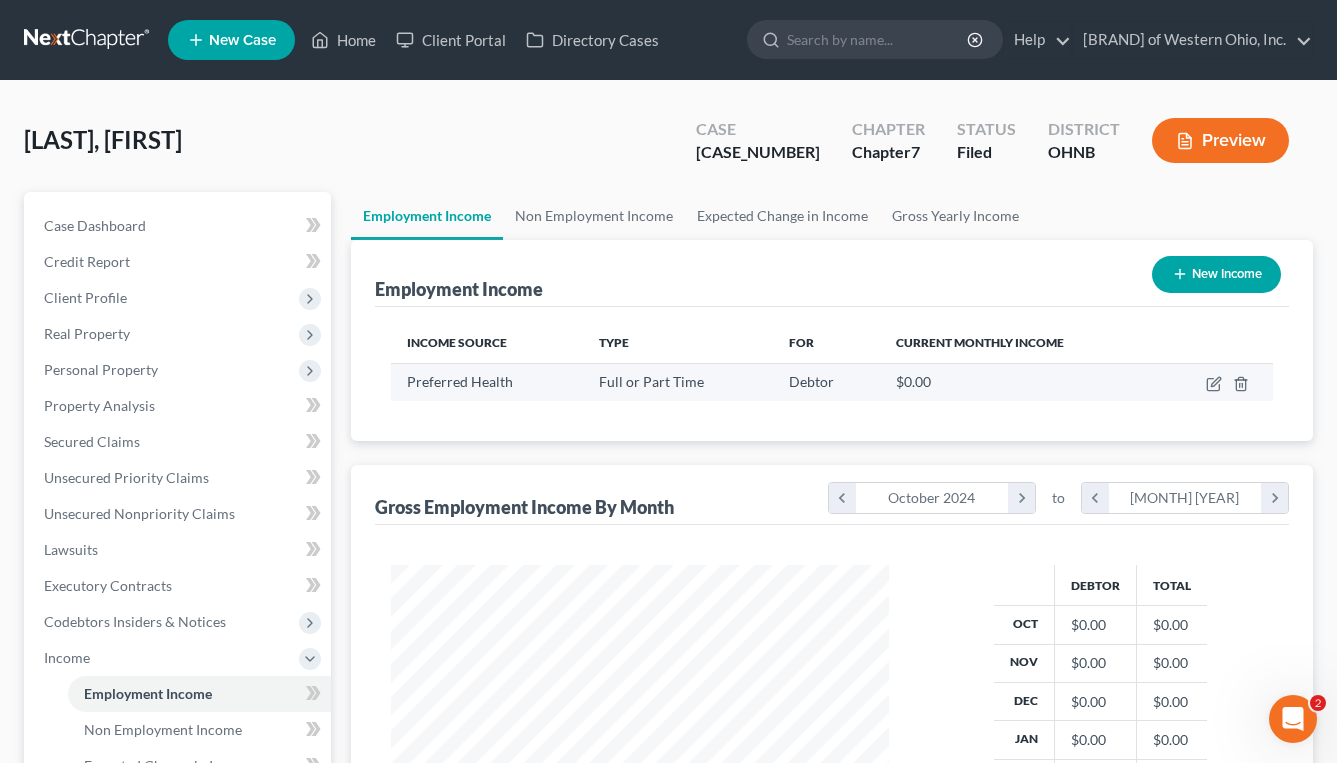 click on "Preferred Health" at bounding box center [460, 381] 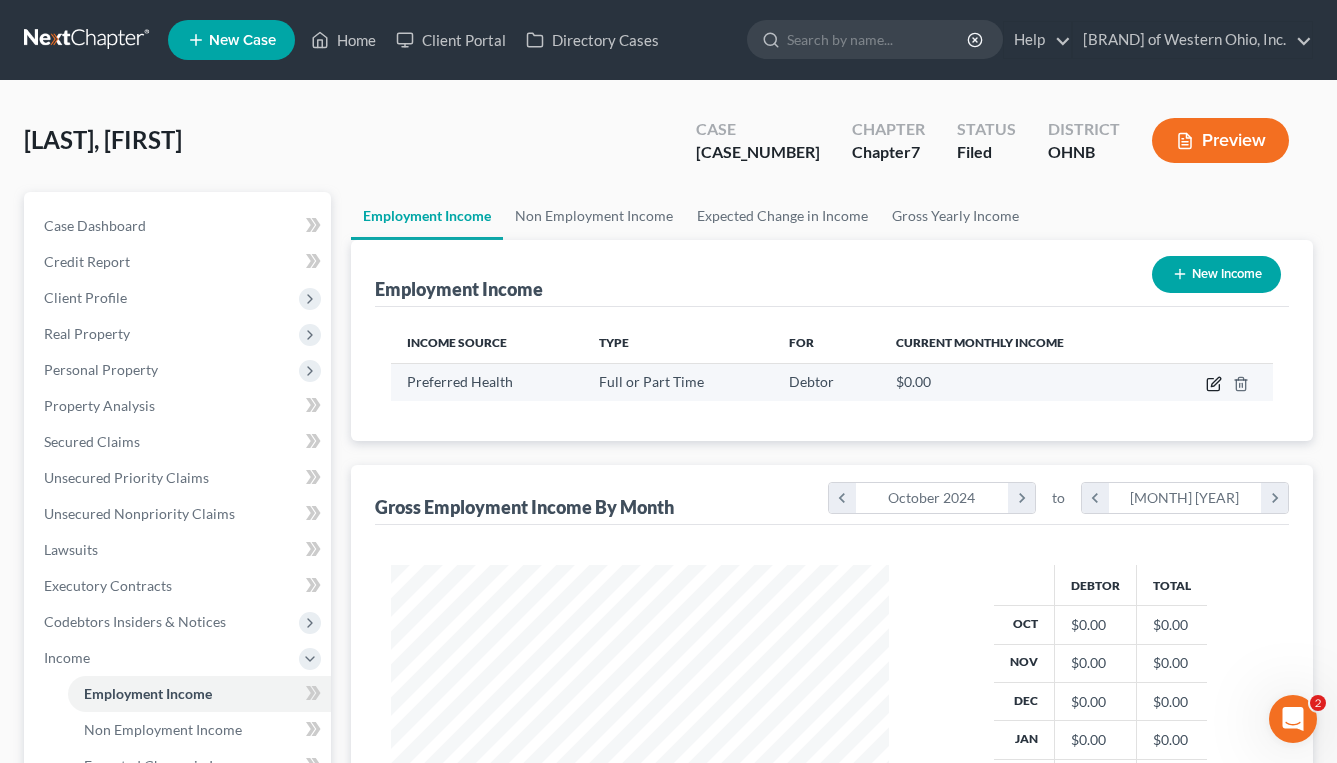 click at bounding box center (1215, 381) 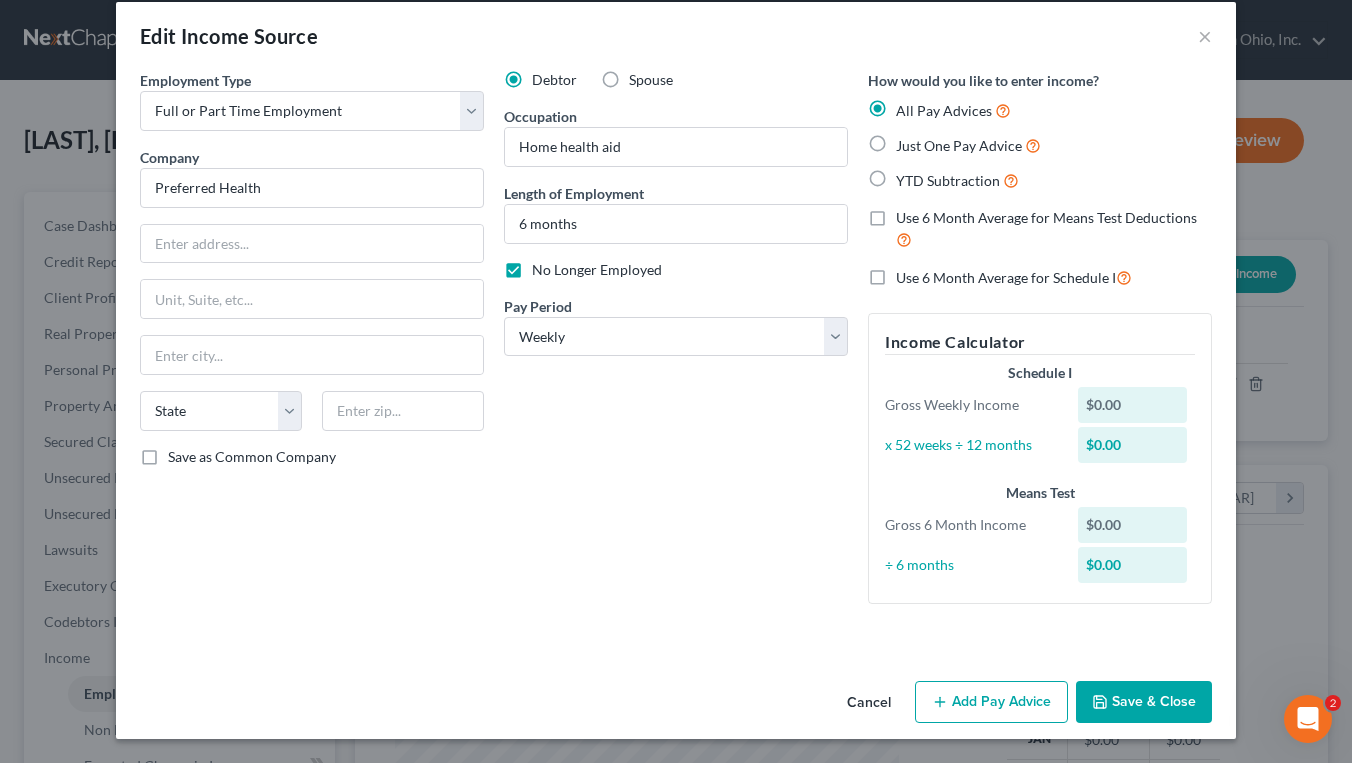 click on "Cancel" at bounding box center (869, 703) 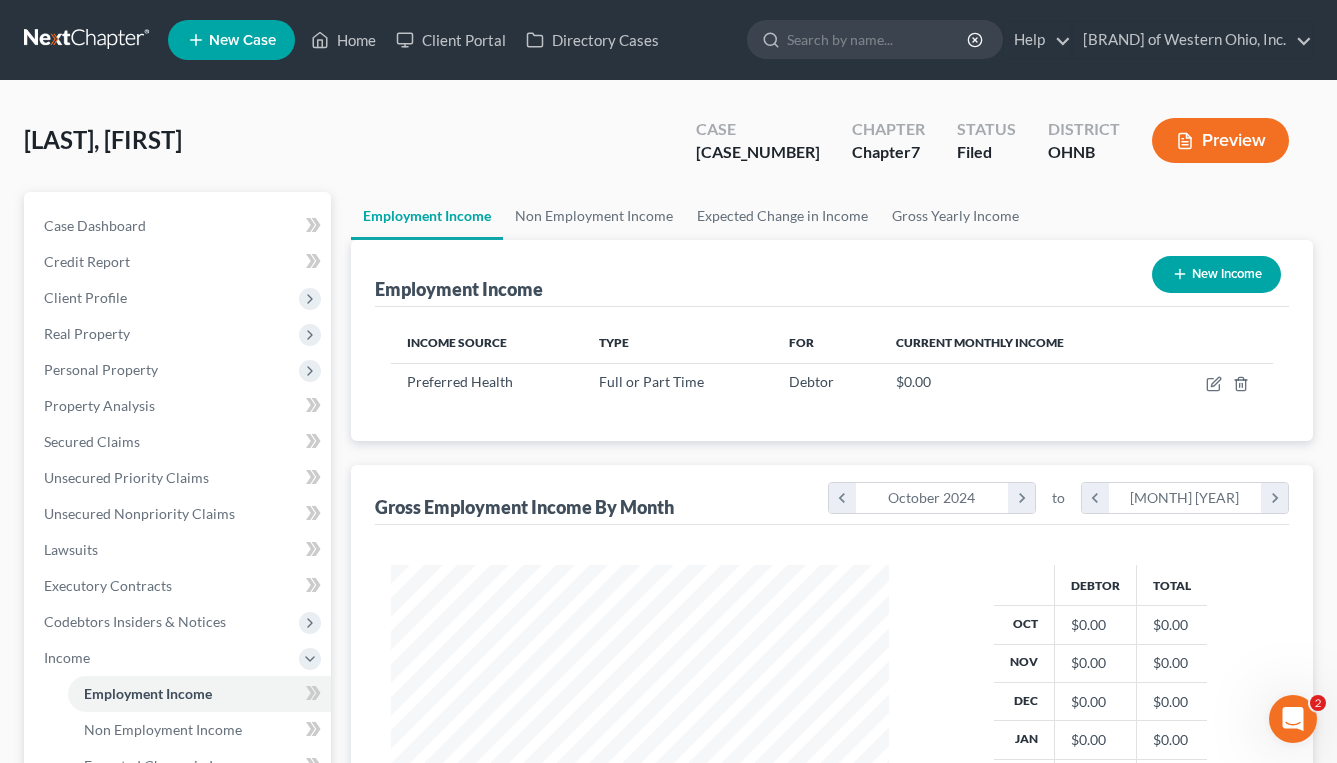 click on "[LAST], [LAST] Upgraded Case [CASE_NUMBER] Chapter Chapter  7 Status Filed District [STATE]NB Preview" at bounding box center (668, 148) 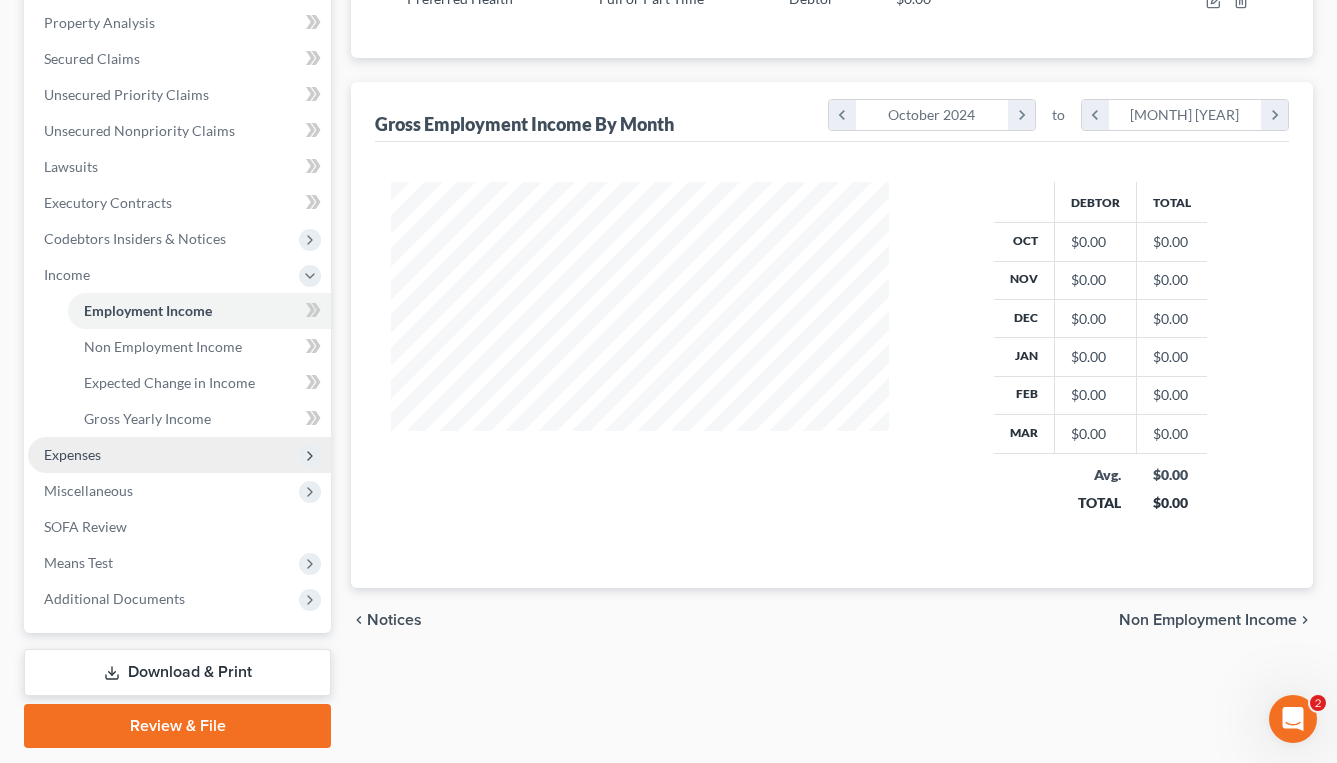 click on "Expenses" at bounding box center [0, 0] 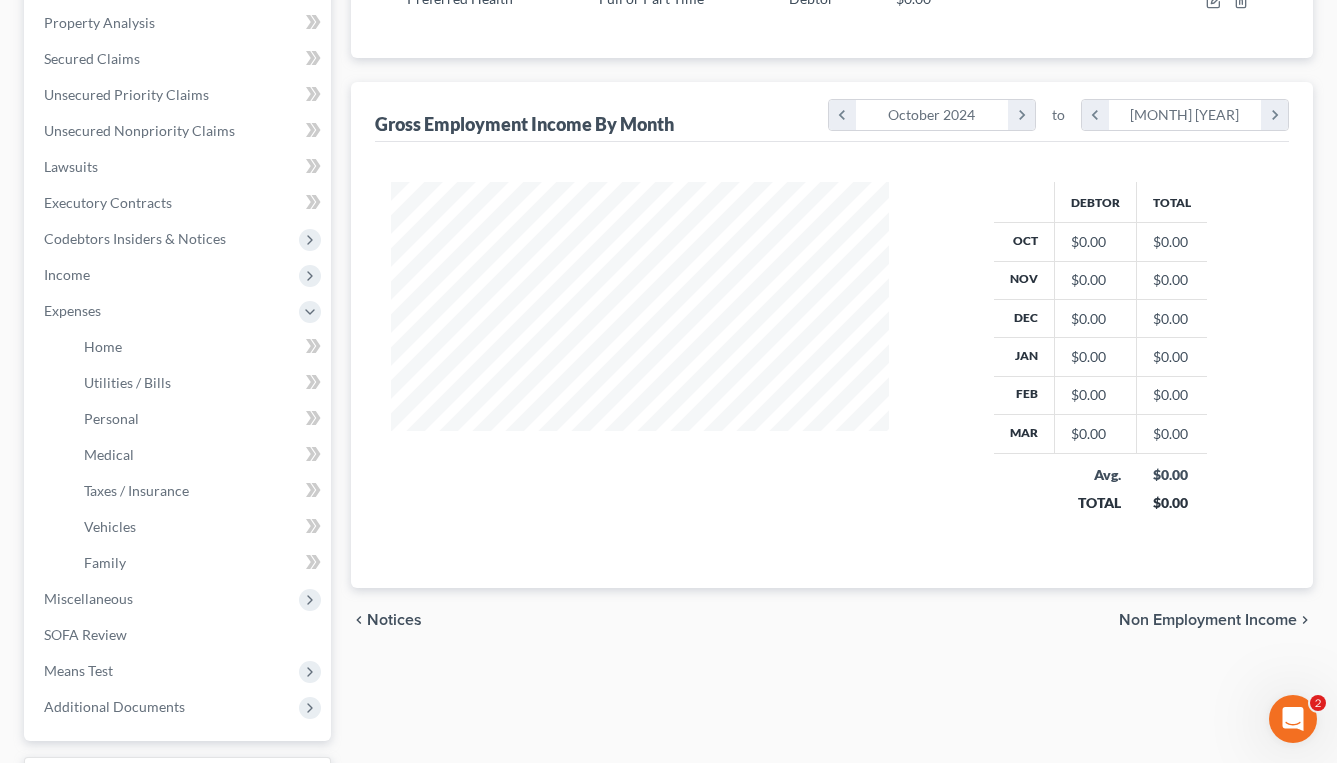 click at bounding box center [640, 361] 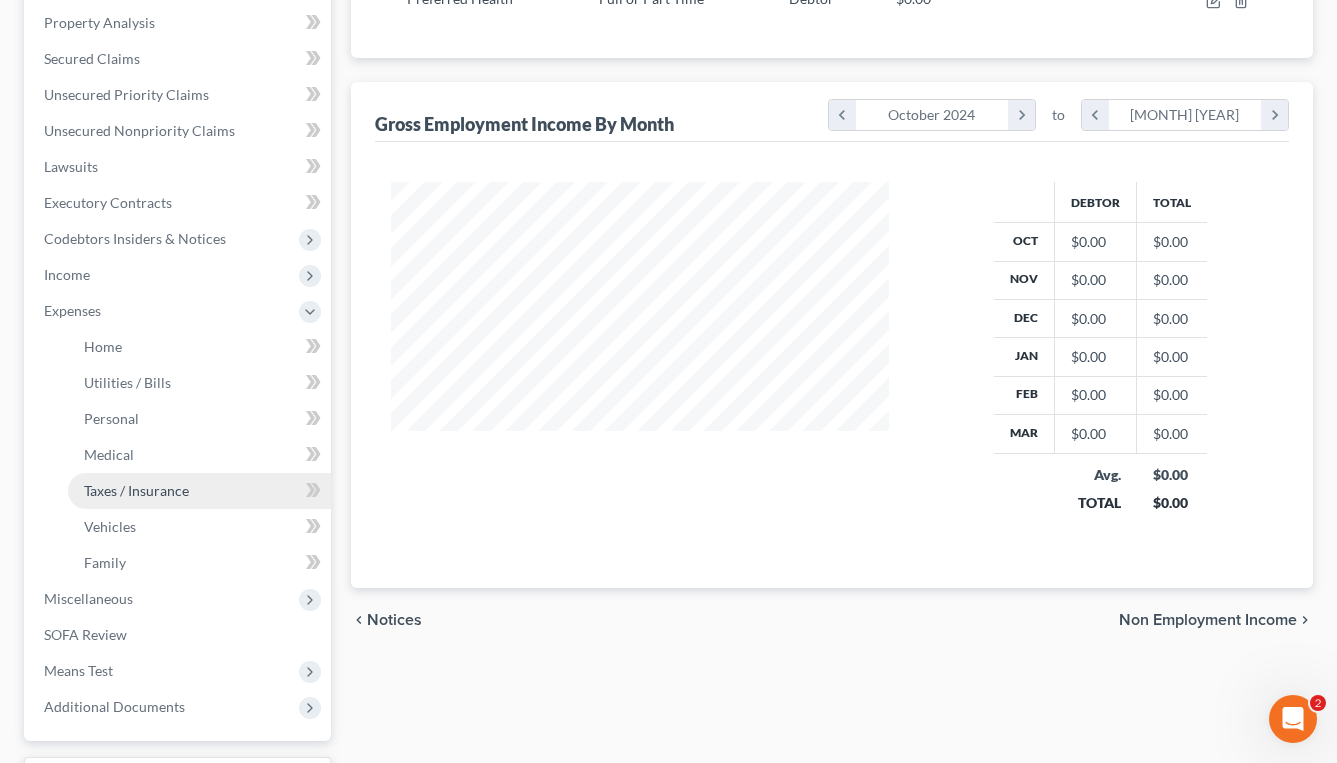 click on "Taxes / Insurance" at bounding box center [136, 490] 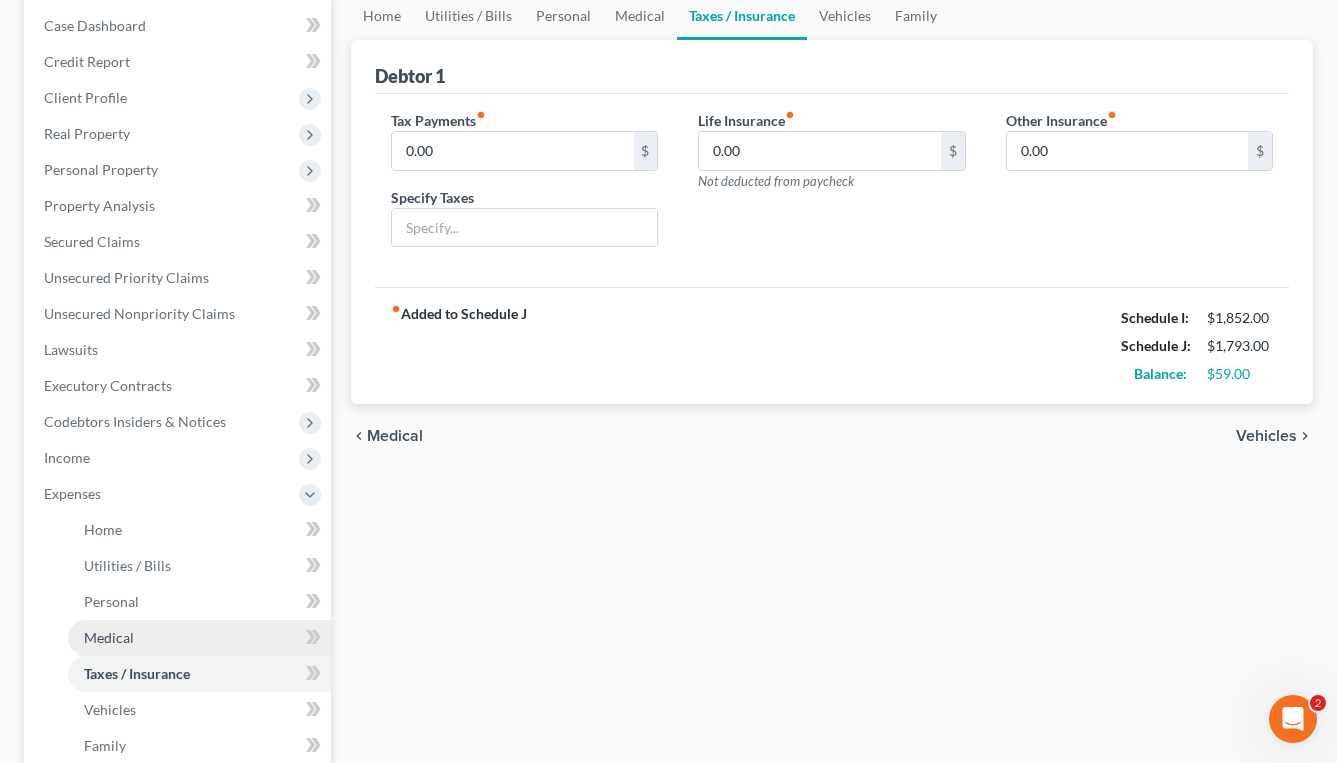 scroll, scrollTop: 400, scrollLeft: 0, axis: vertical 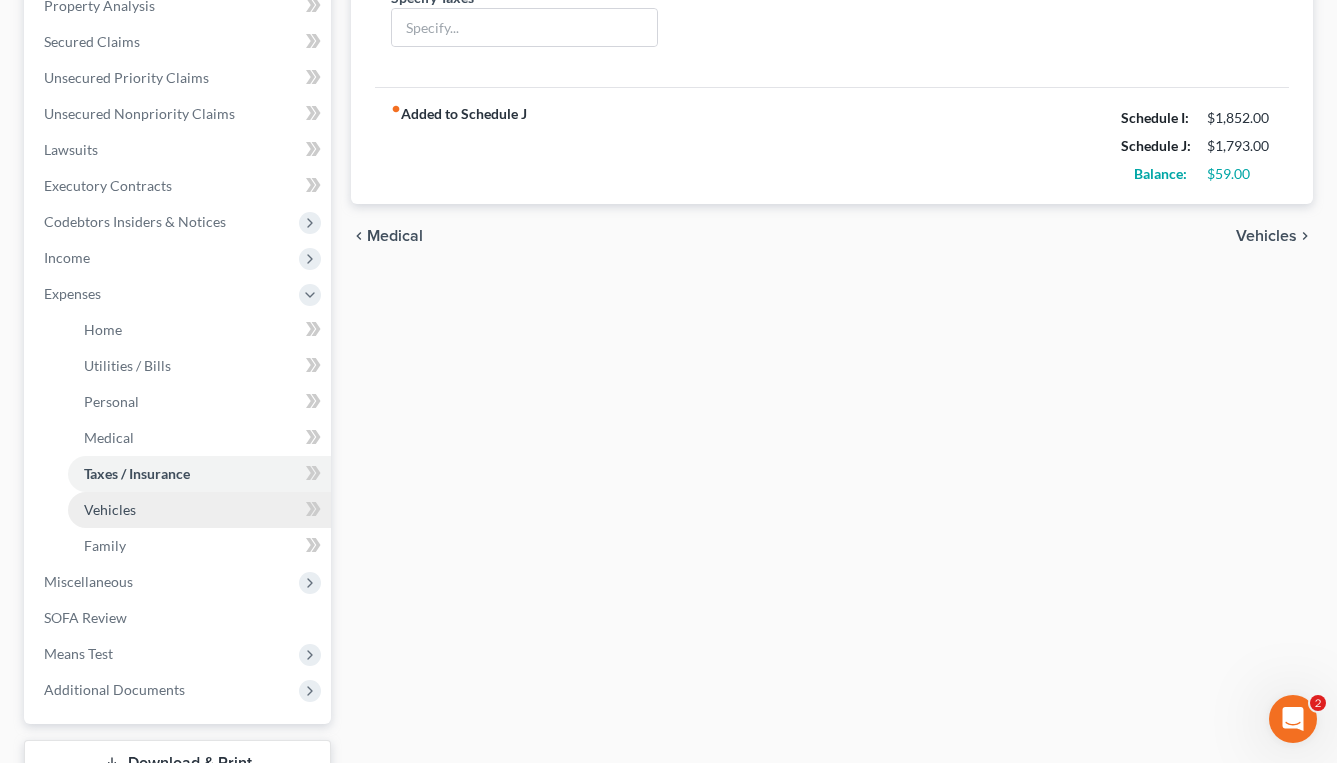 click on "Vehicles" at bounding box center [199, 510] 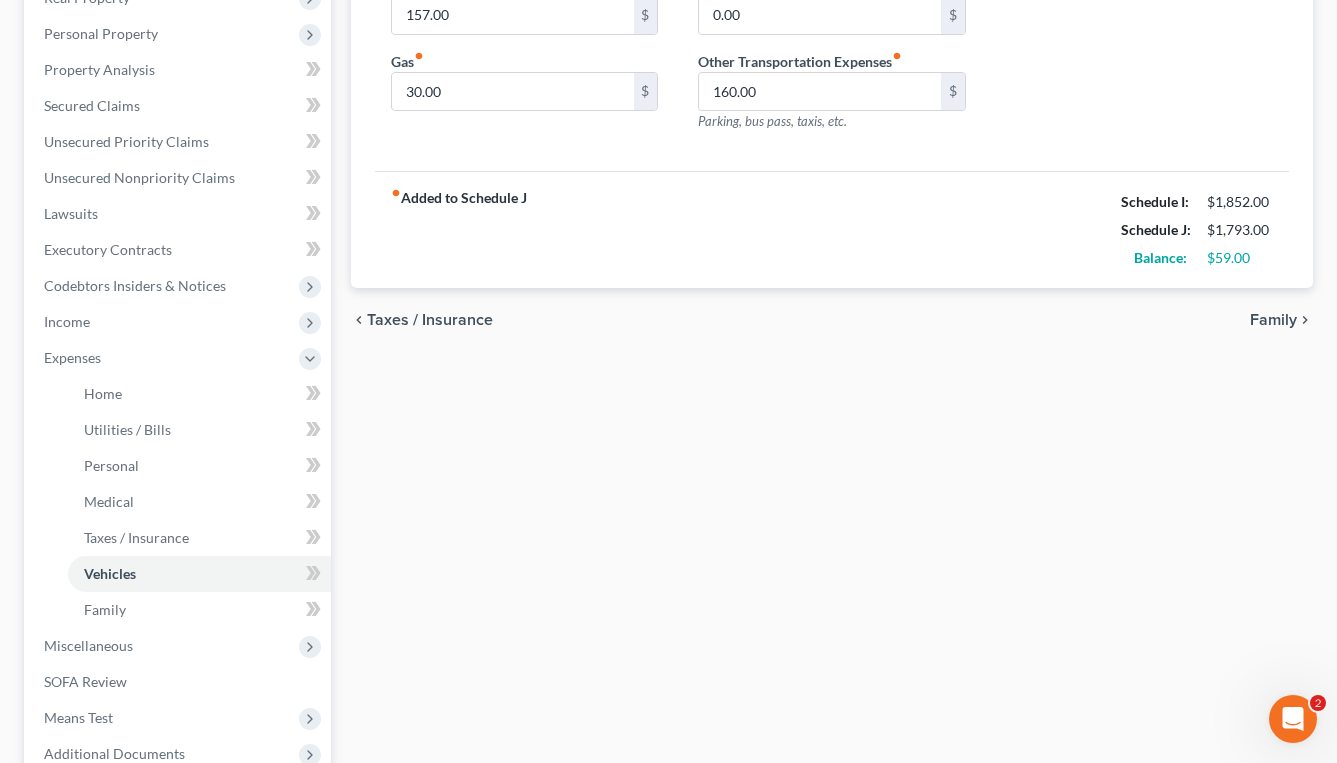 scroll, scrollTop: 300, scrollLeft: 0, axis: vertical 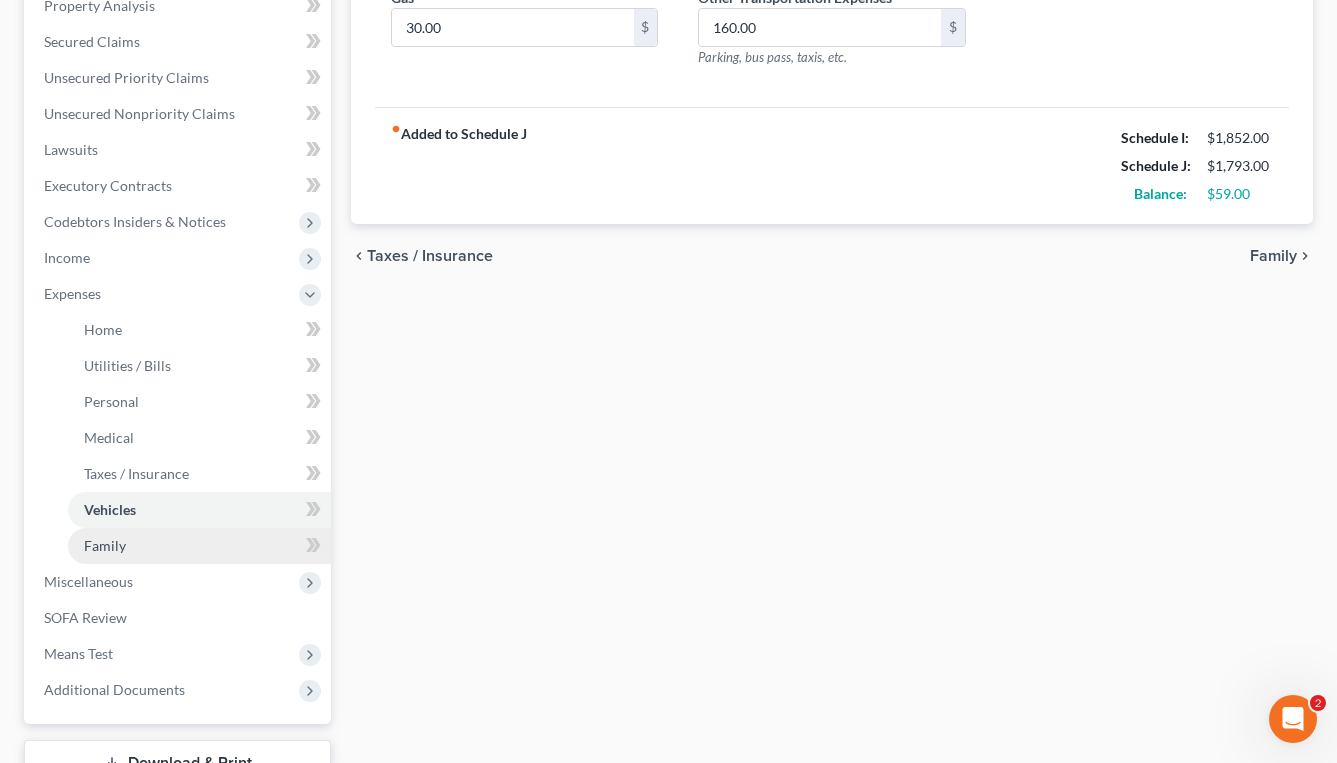 click on "Family" at bounding box center [199, 546] 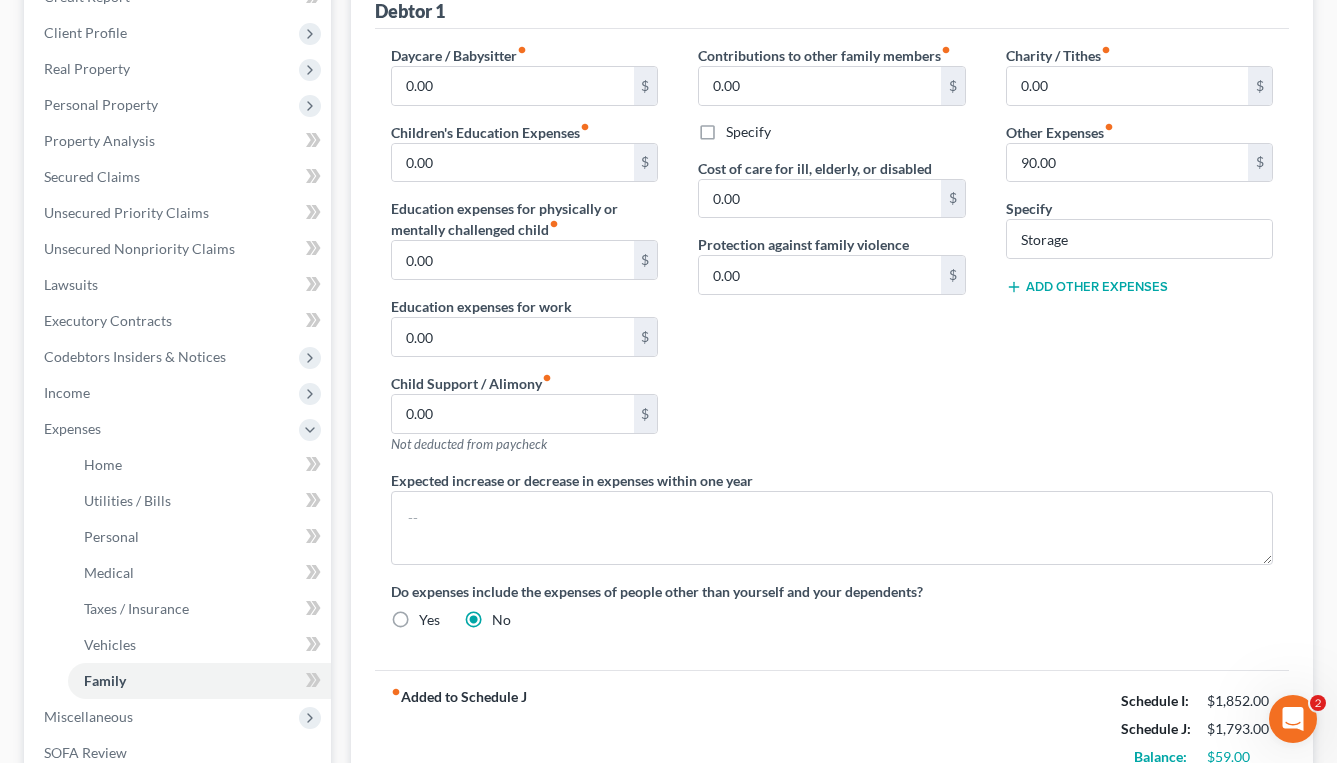 scroll, scrollTop: 300, scrollLeft: 0, axis: vertical 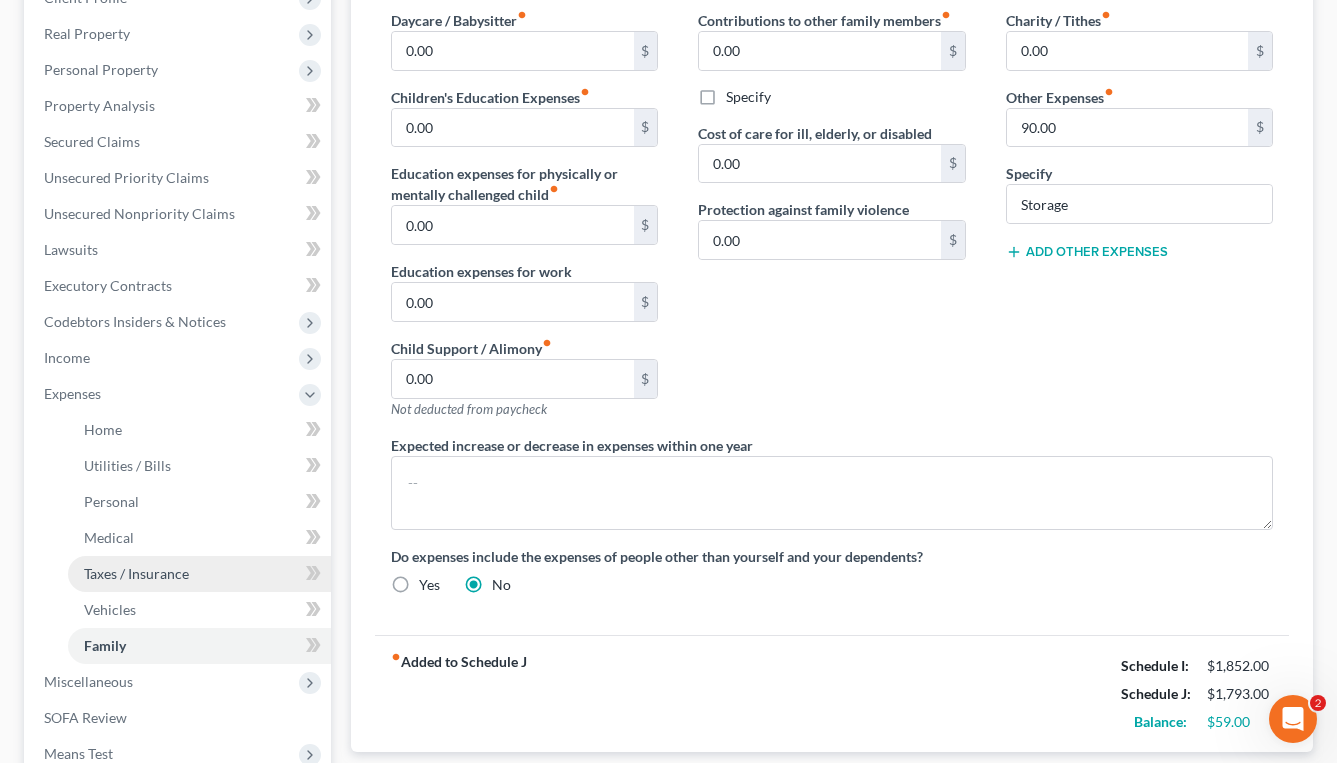 click on "Taxes / Insurance" at bounding box center [136, 573] 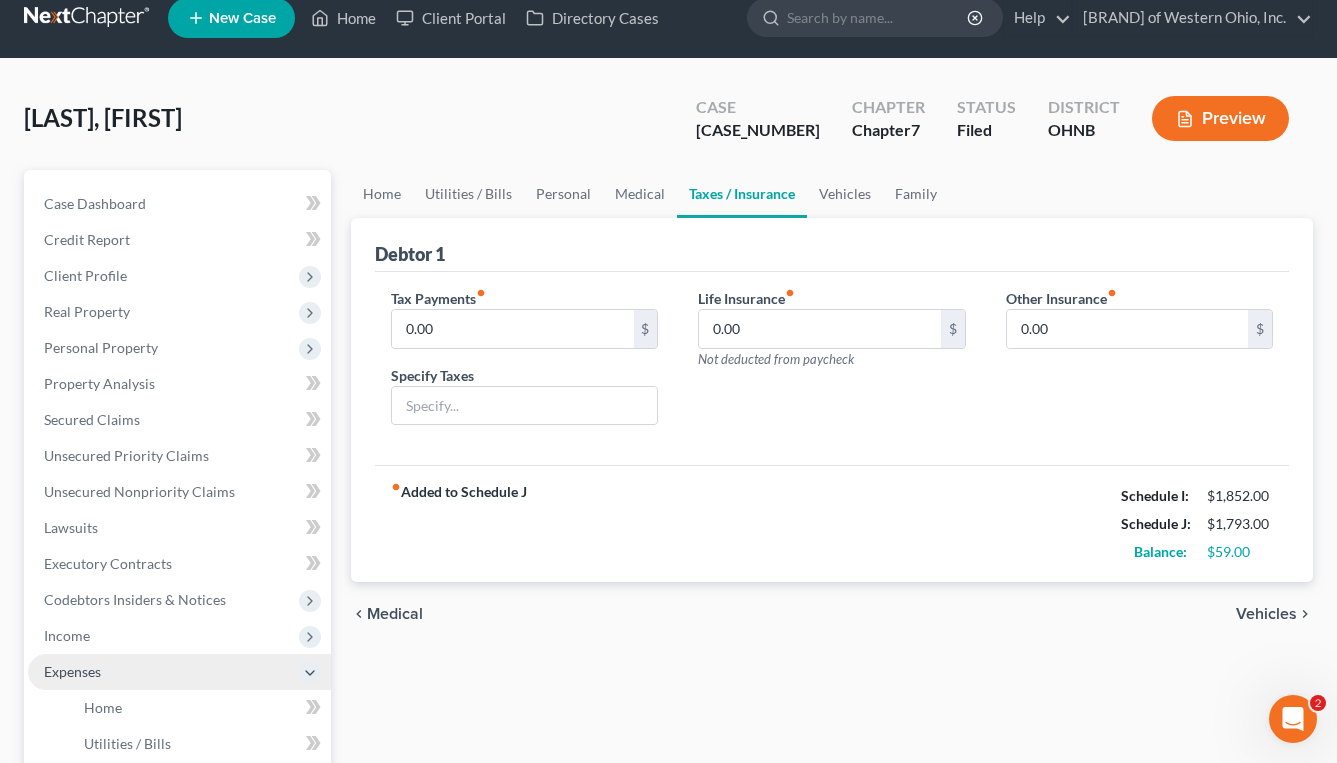 scroll, scrollTop: 0, scrollLeft: 0, axis: both 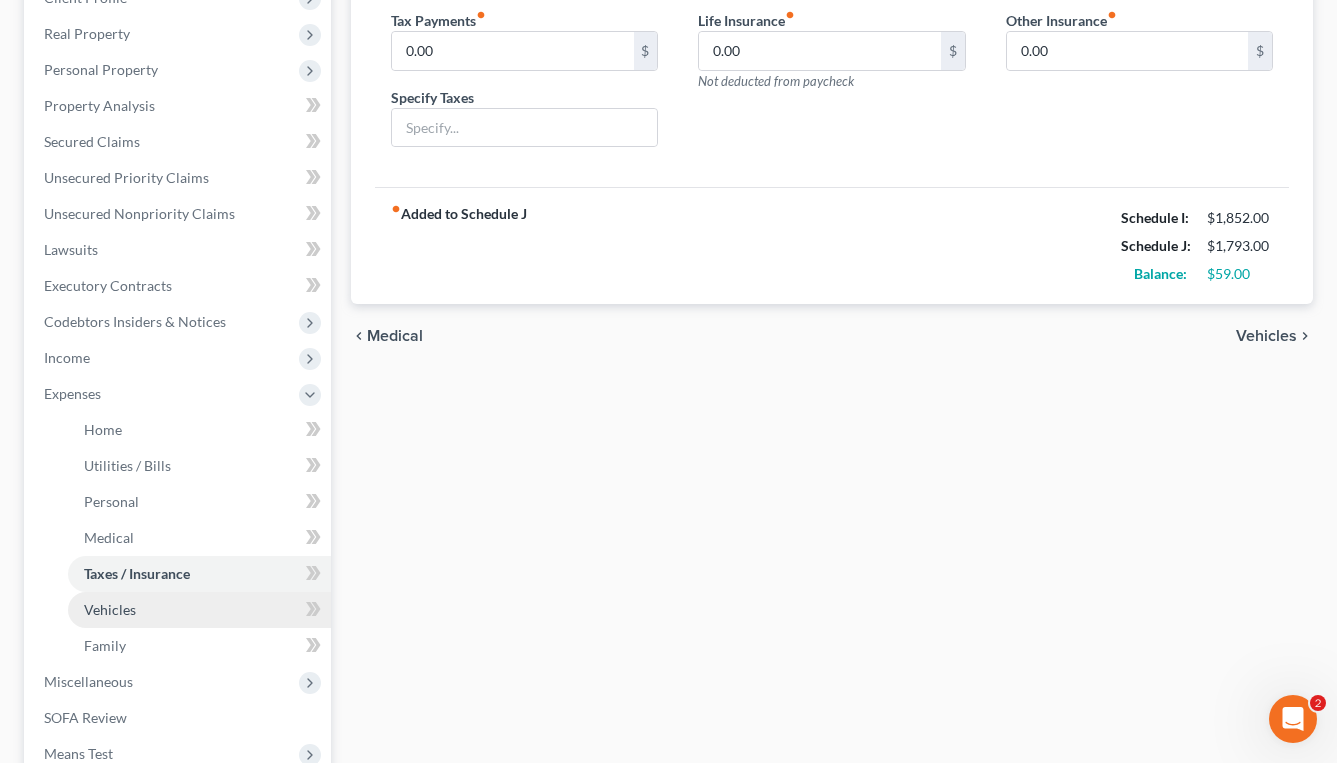 click on "Vehicles" at bounding box center [199, 610] 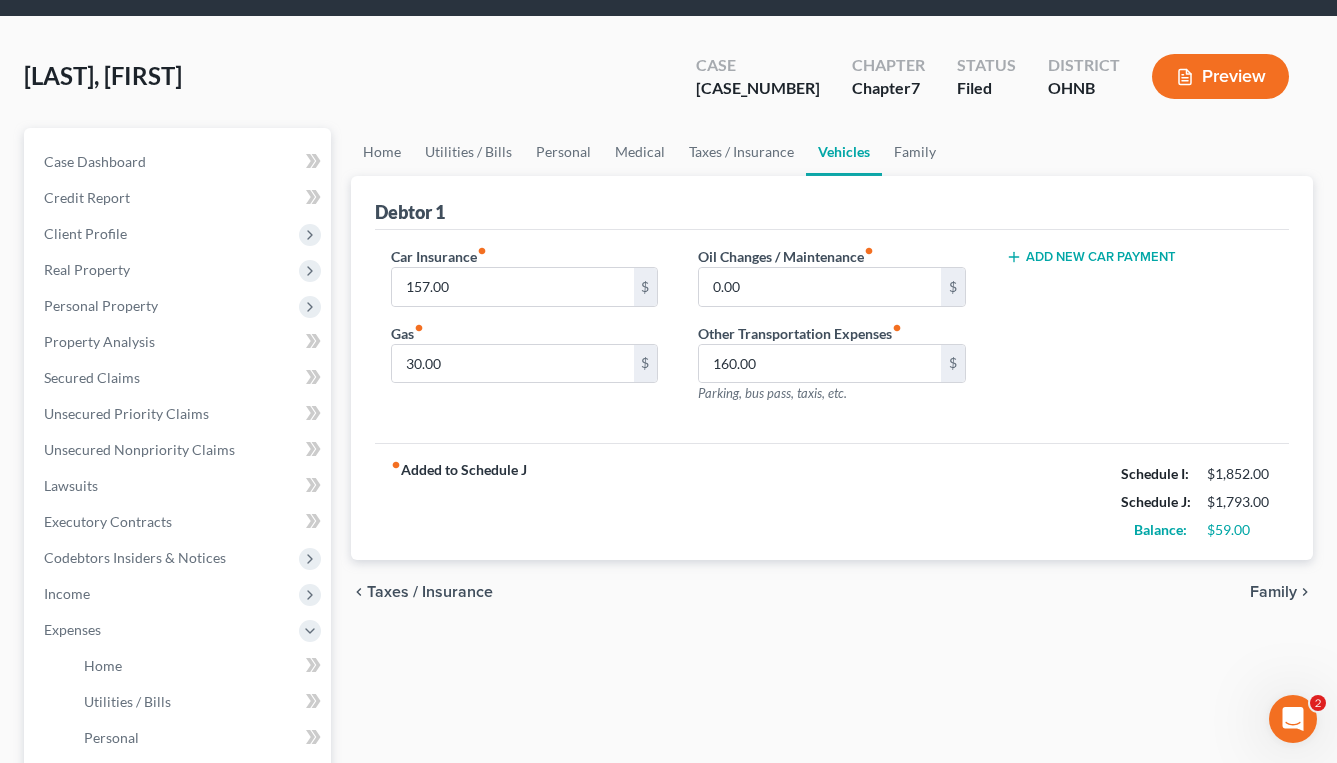 scroll, scrollTop: 100, scrollLeft: 0, axis: vertical 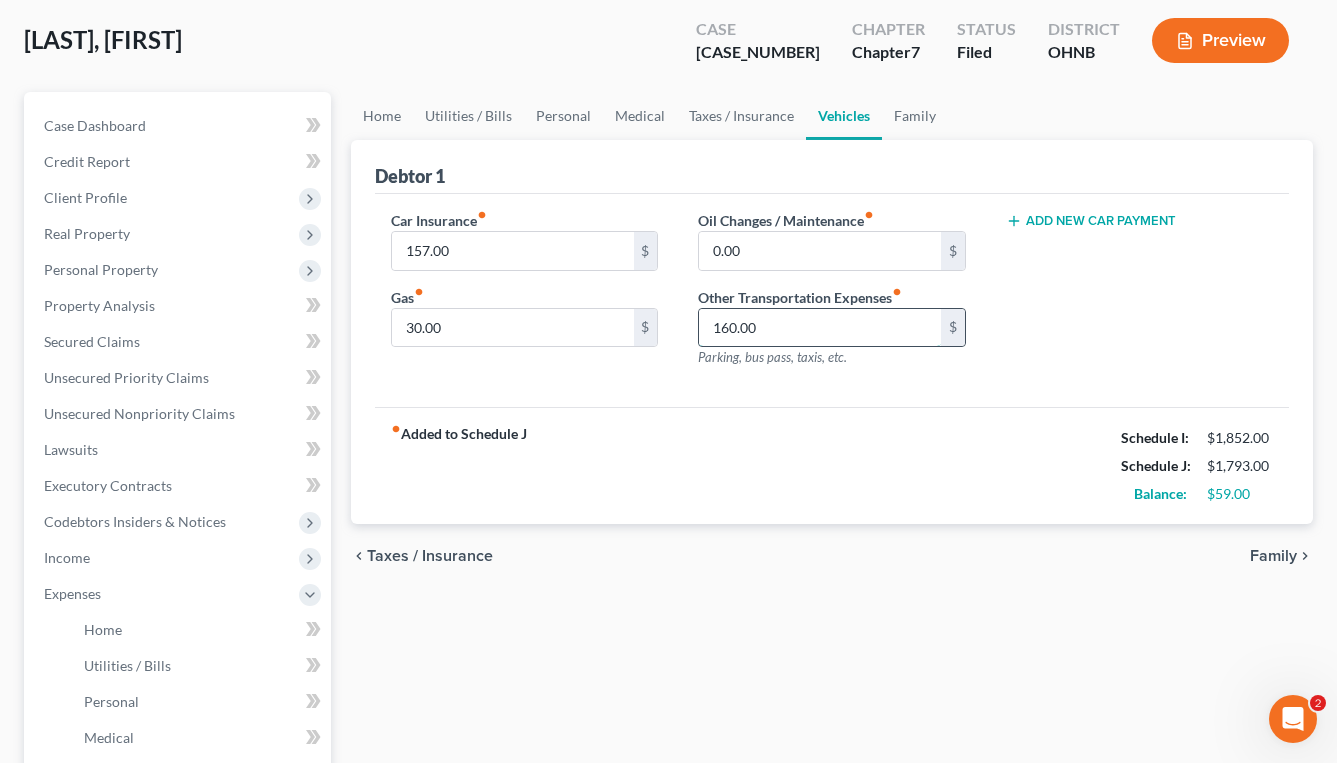 click on "160.00" at bounding box center [819, 328] 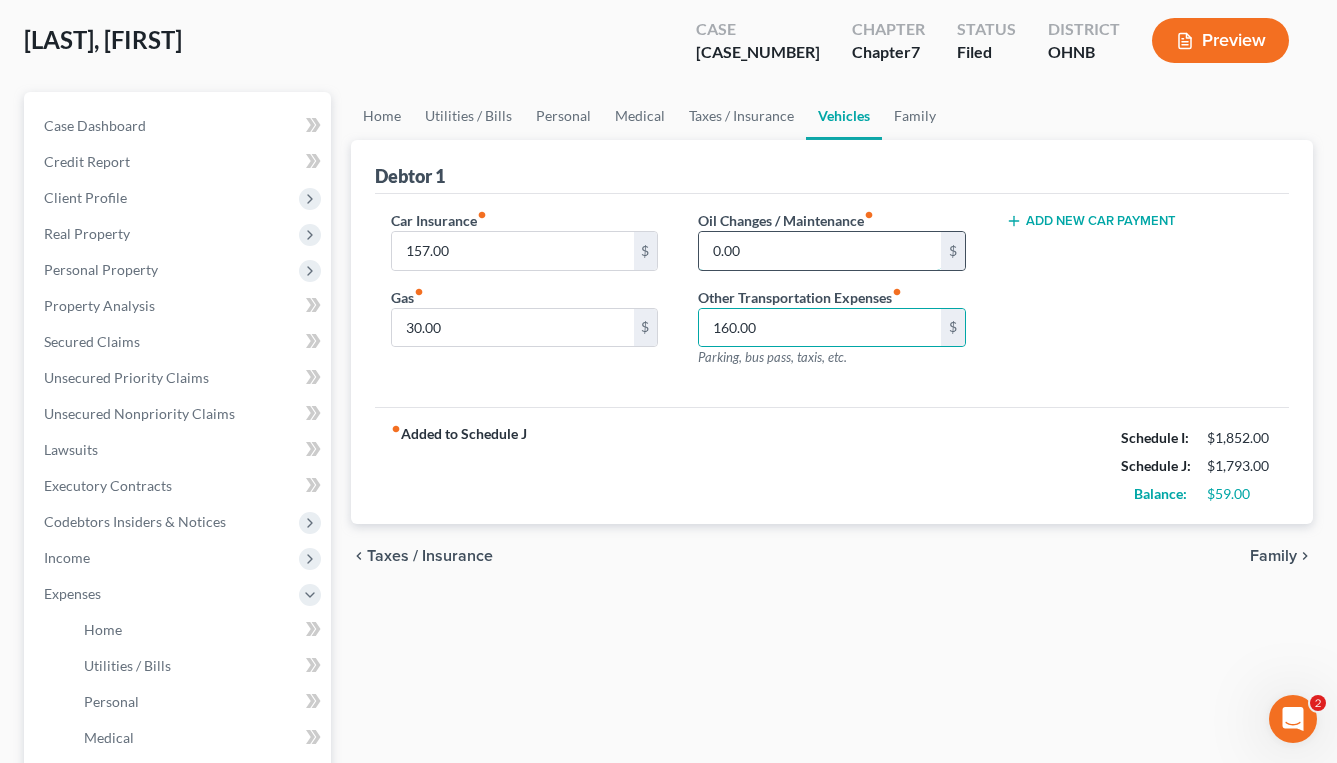 click on "0.00" at bounding box center [819, 251] 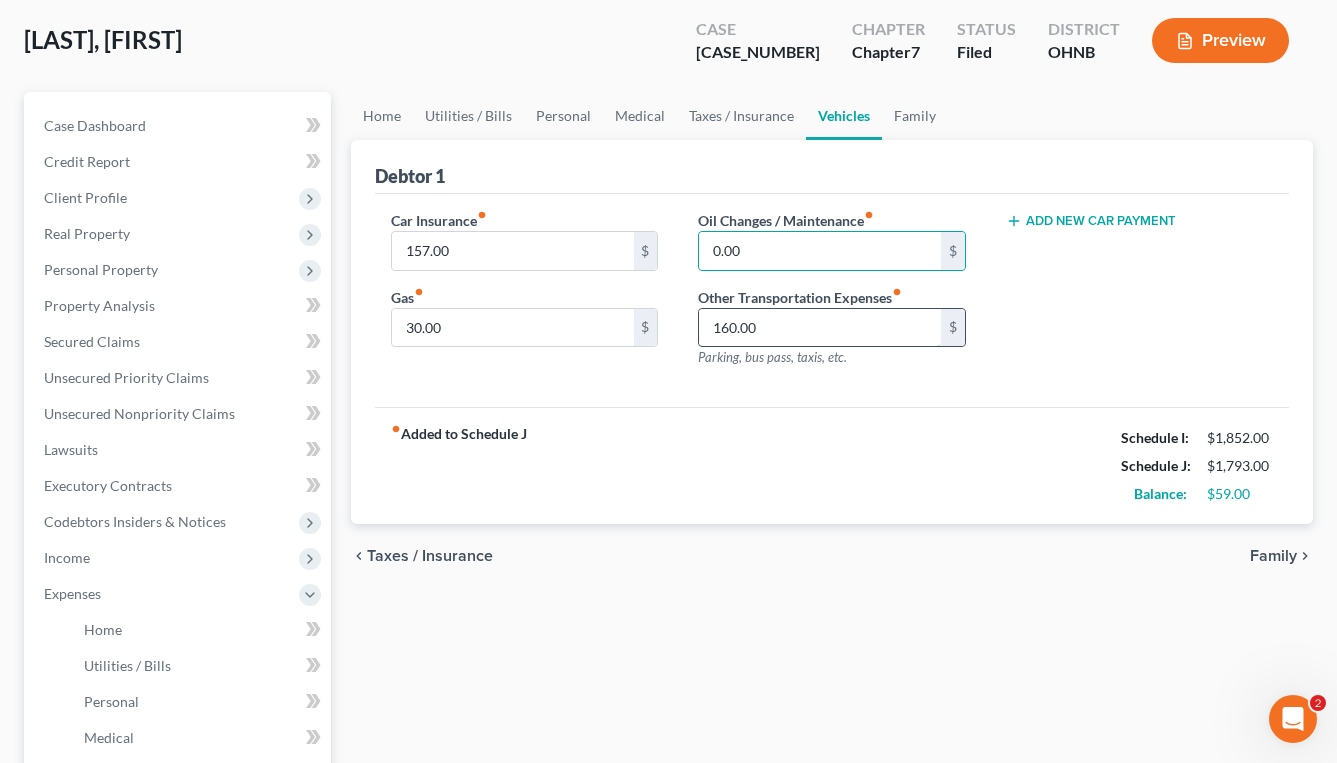 click on "160.00" at bounding box center [819, 328] 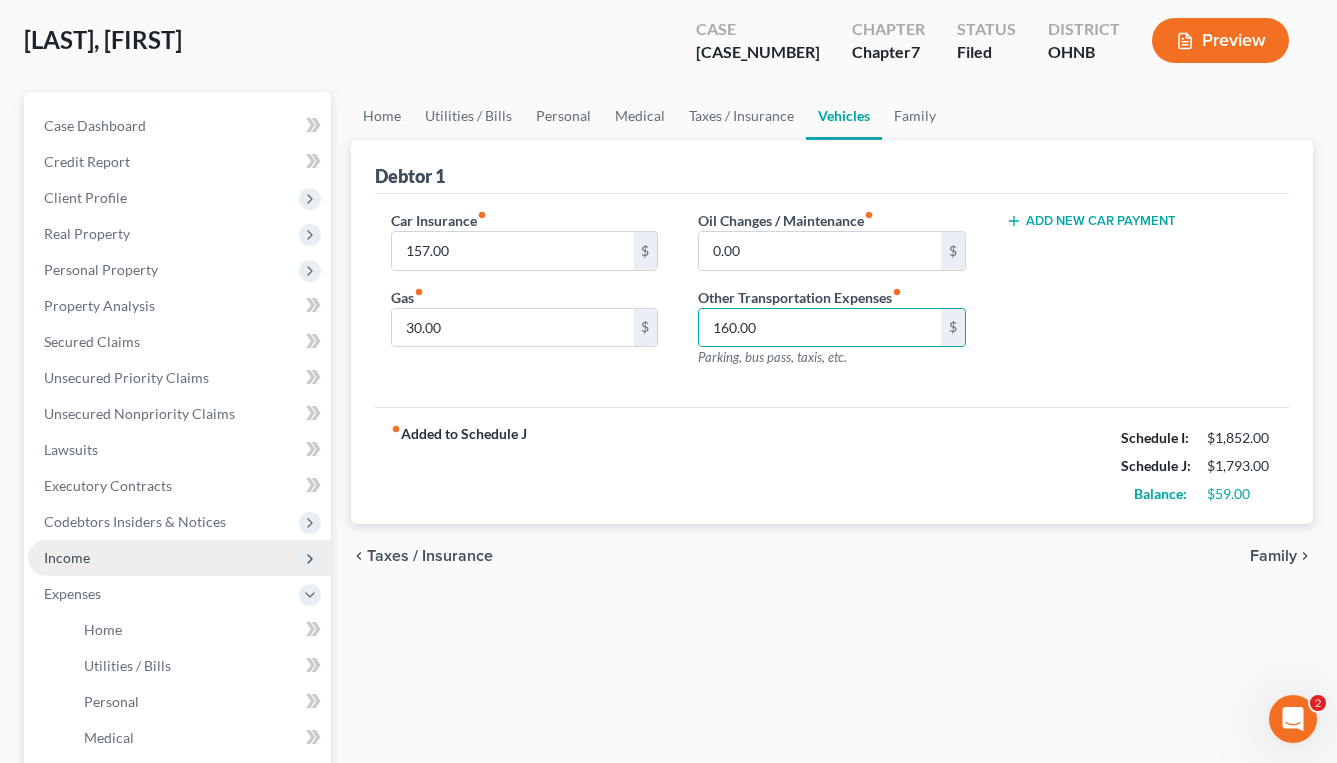 click on "Income" at bounding box center (0, 0) 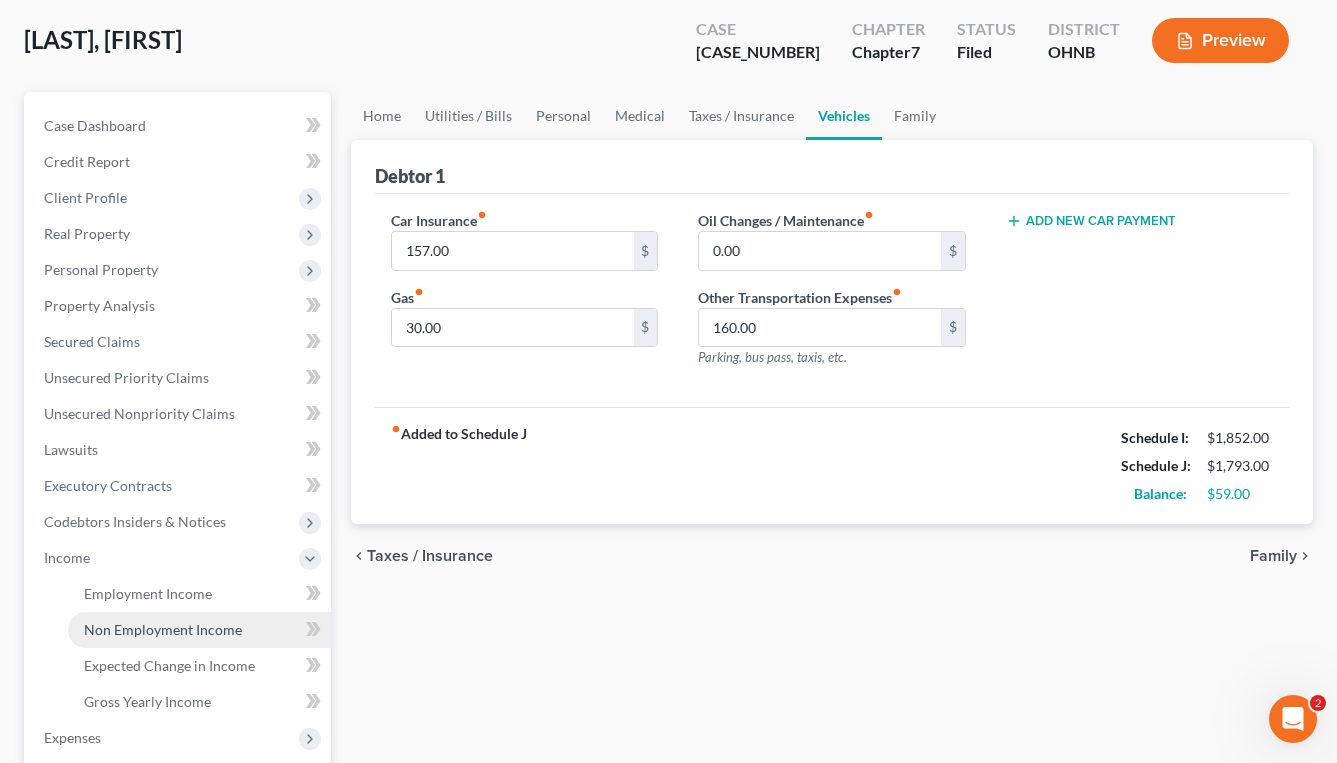 click on "Non Employment Income" at bounding box center [163, 629] 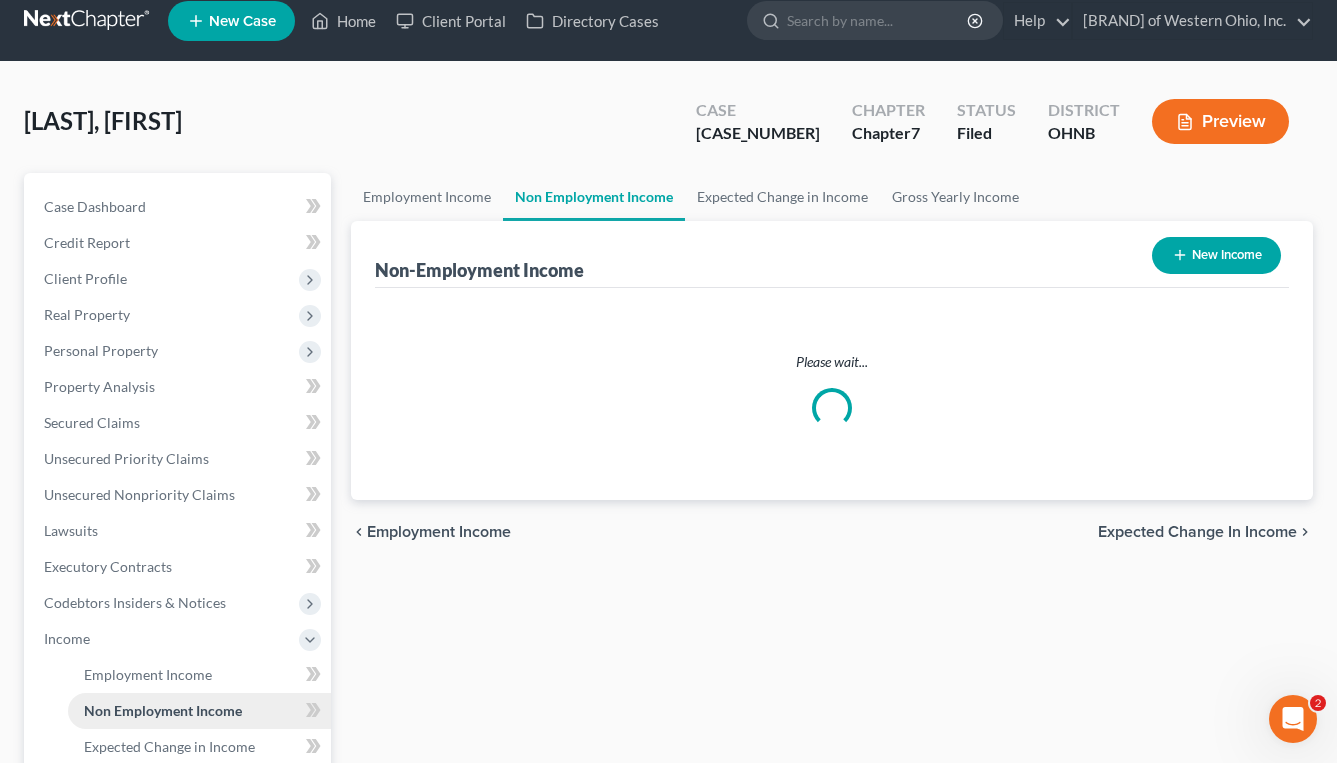scroll, scrollTop: 0, scrollLeft: 0, axis: both 